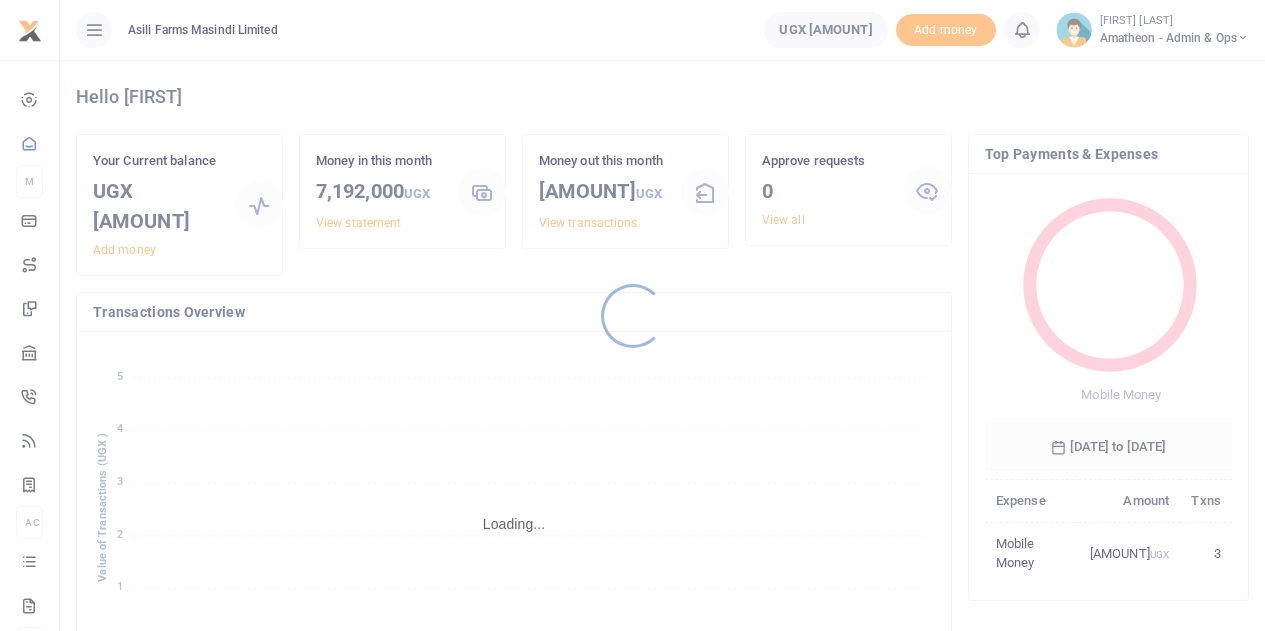 scroll, scrollTop: 0, scrollLeft: 0, axis: both 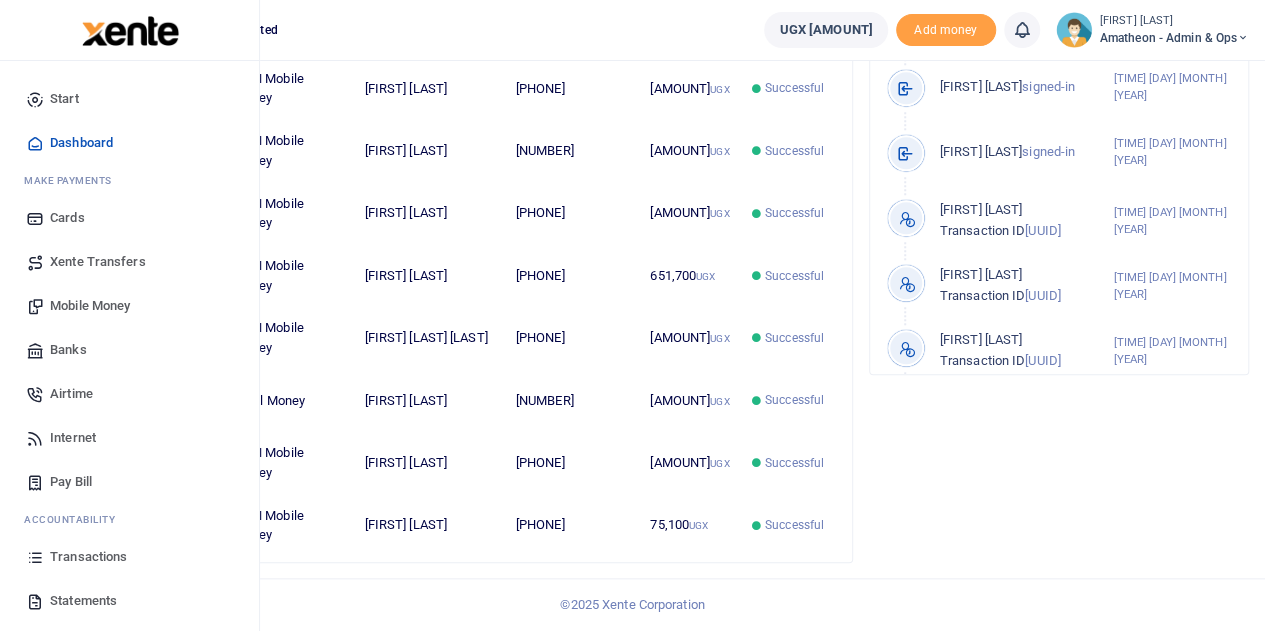 click on "Transactions" at bounding box center (129, 557) 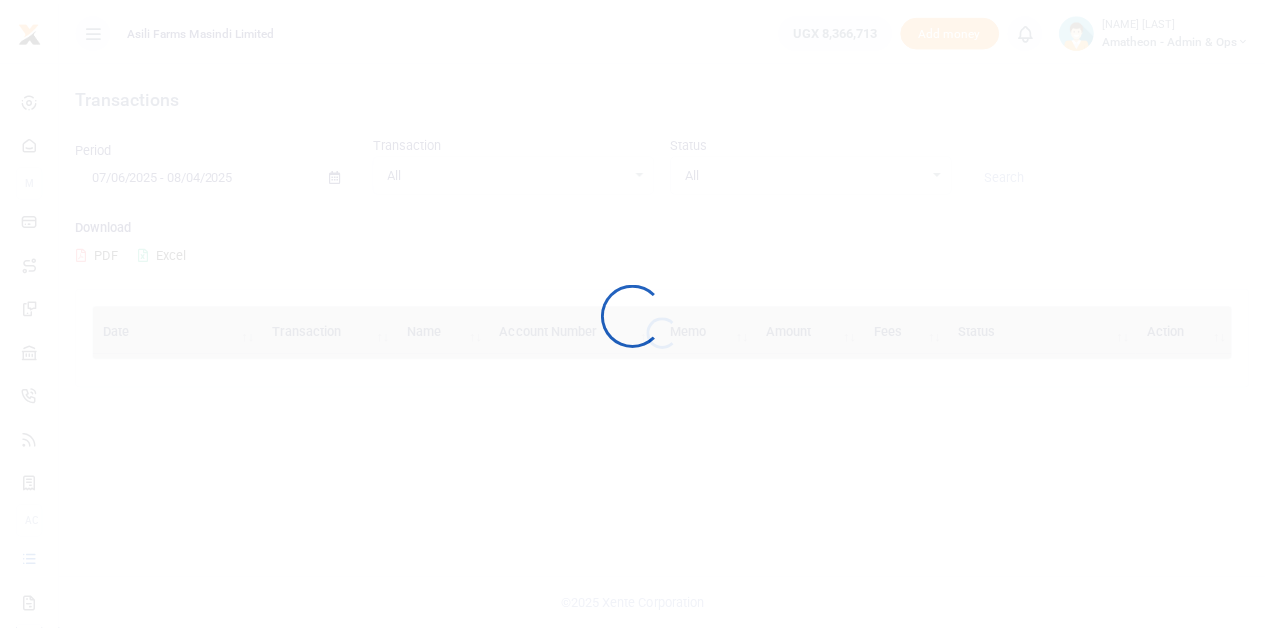 scroll, scrollTop: 0, scrollLeft: 0, axis: both 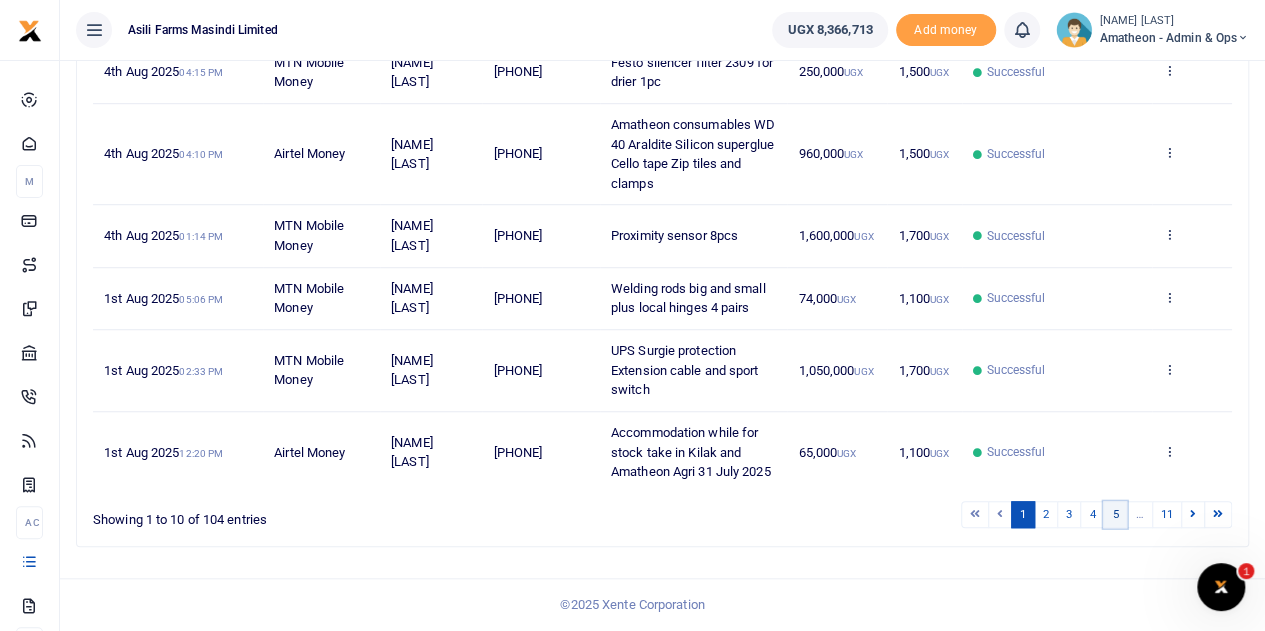 click on "5" at bounding box center [1115, 514] 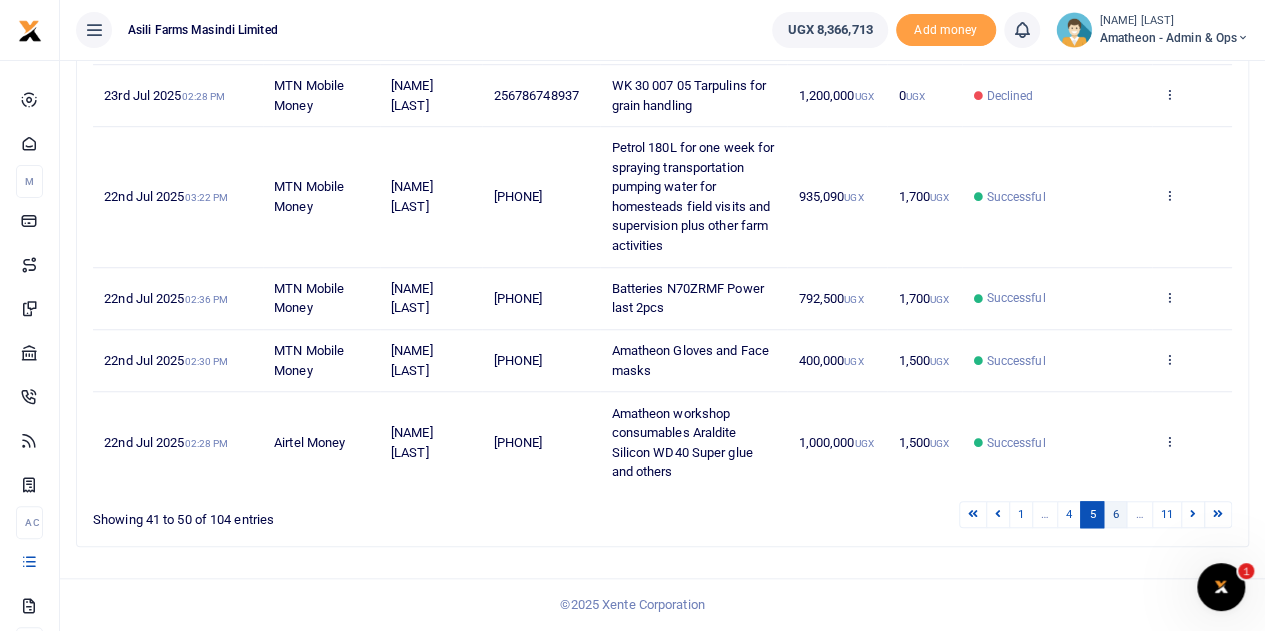 click on "6" at bounding box center [1115, 514] 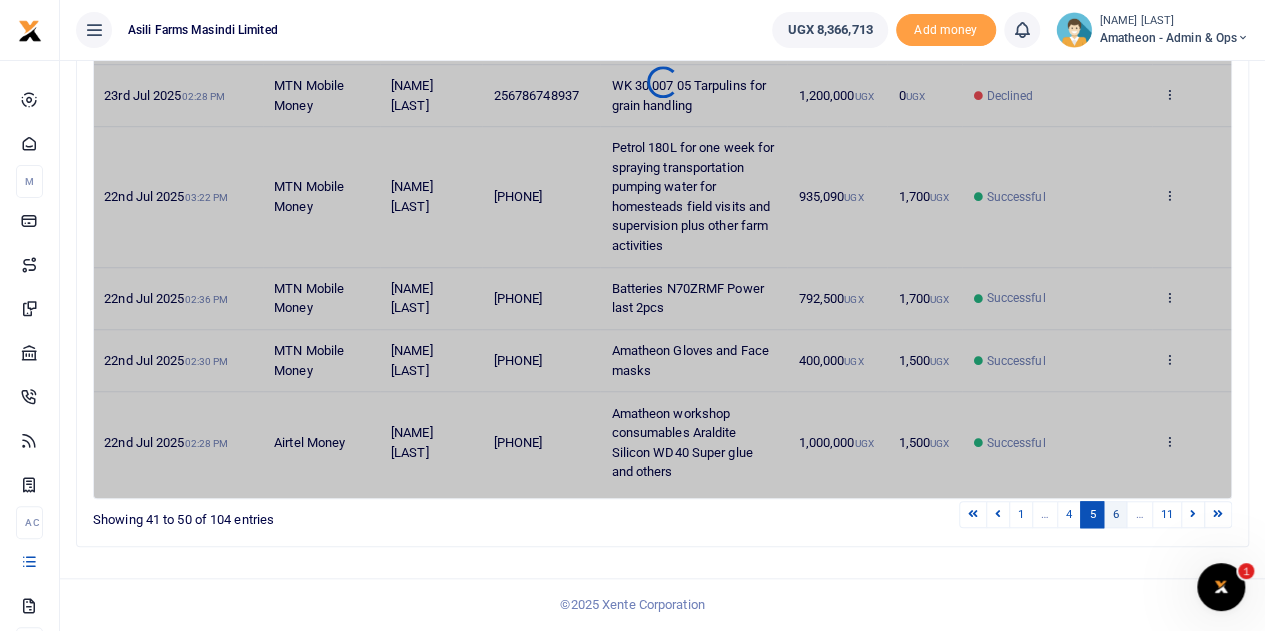 scroll, scrollTop: 653, scrollLeft: 0, axis: vertical 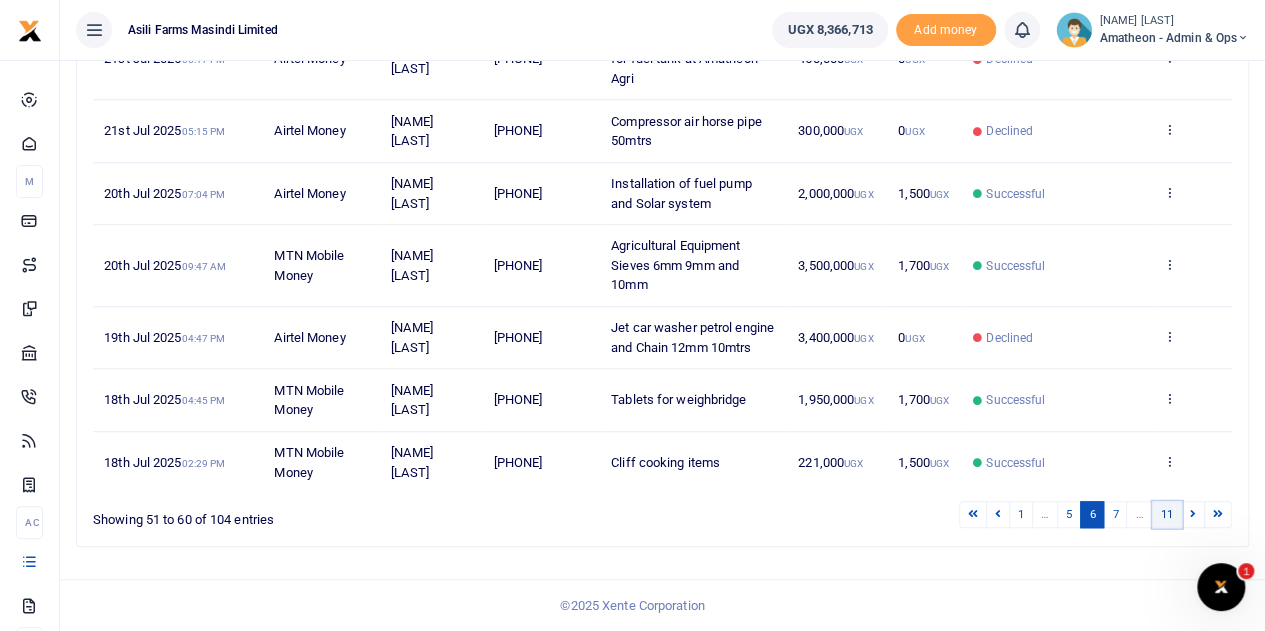 click on "11" at bounding box center [1167, 514] 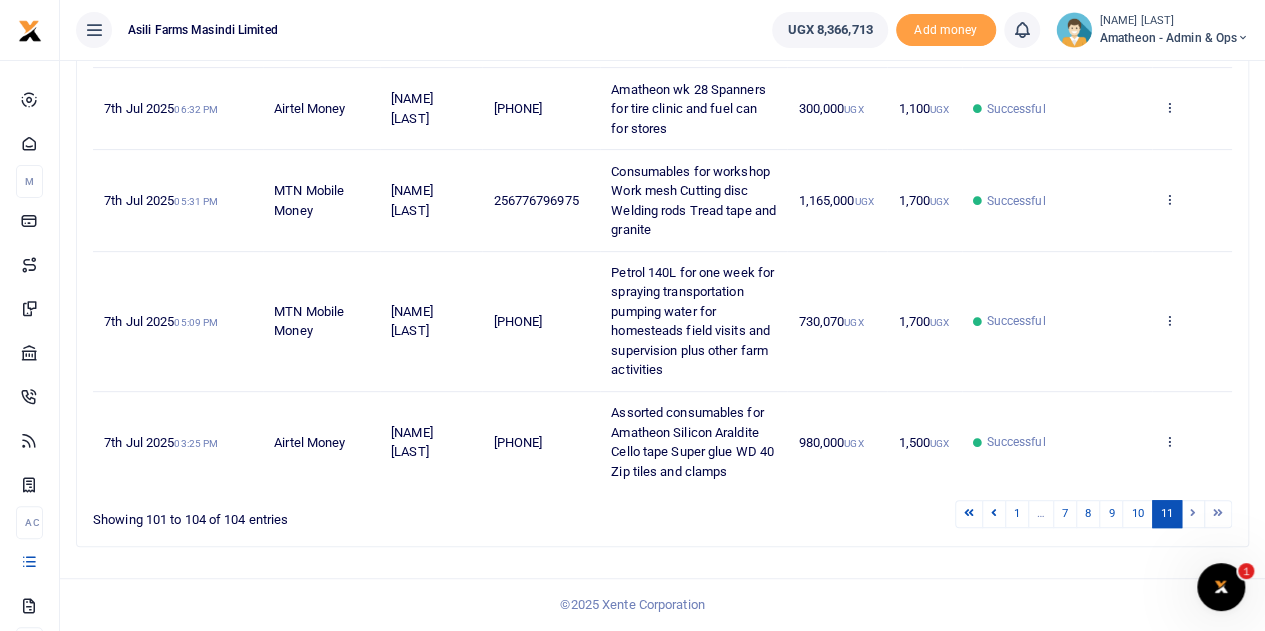scroll, scrollTop: 300, scrollLeft: 0, axis: vertical 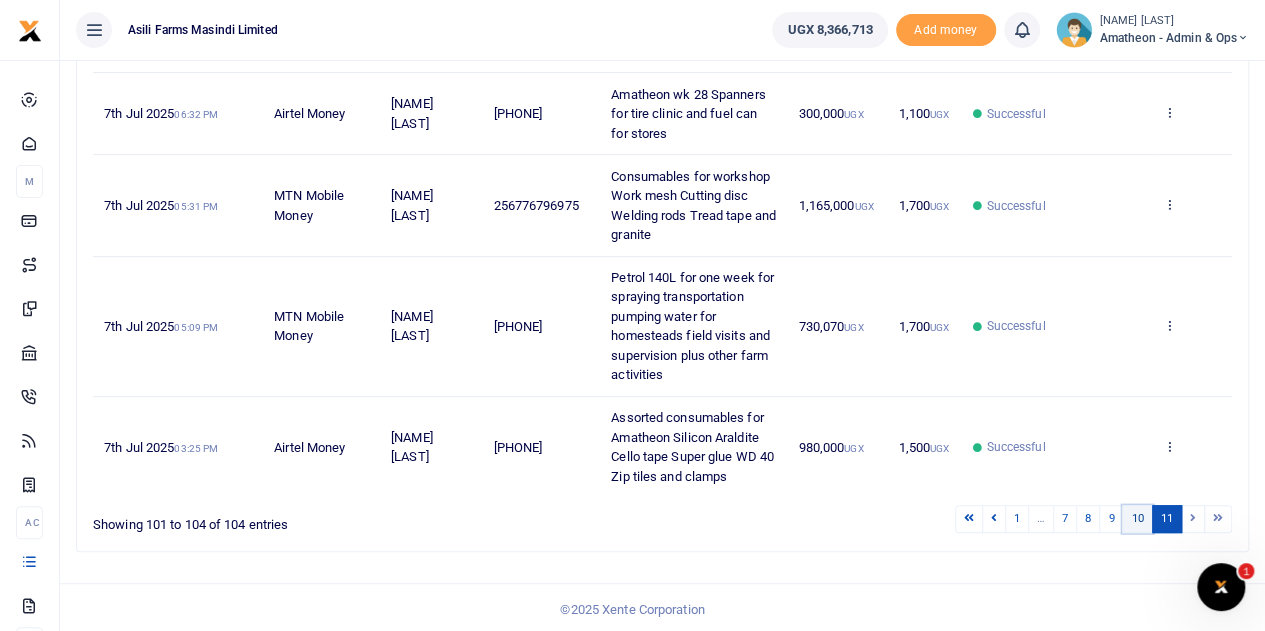 click on "10" at bounding box center [1137, 518] 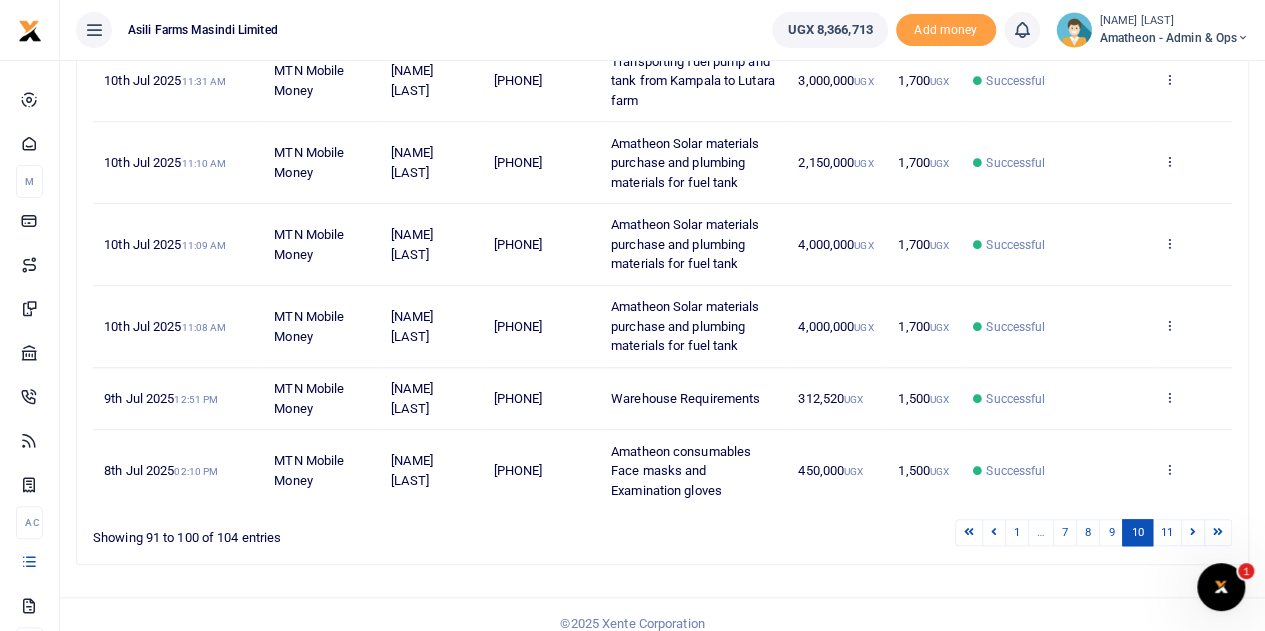 scroll, scrollTop: 672, scrollLeft: 0, axis: vertical 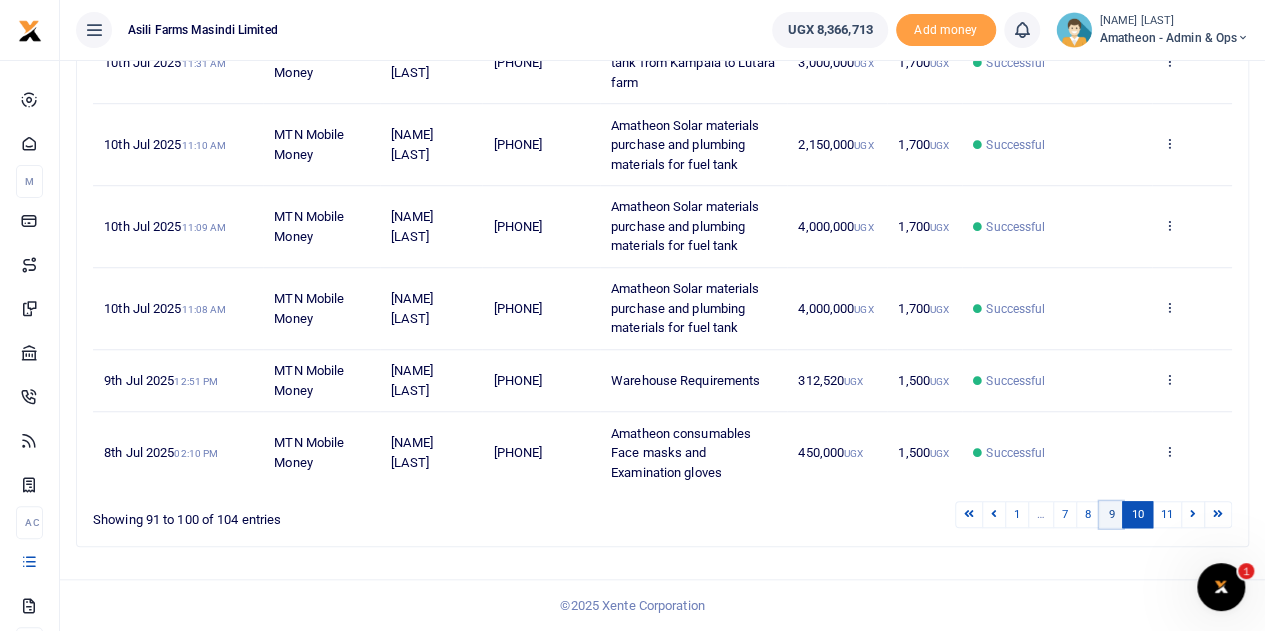click on "9" at bounding box center [1111, 514] 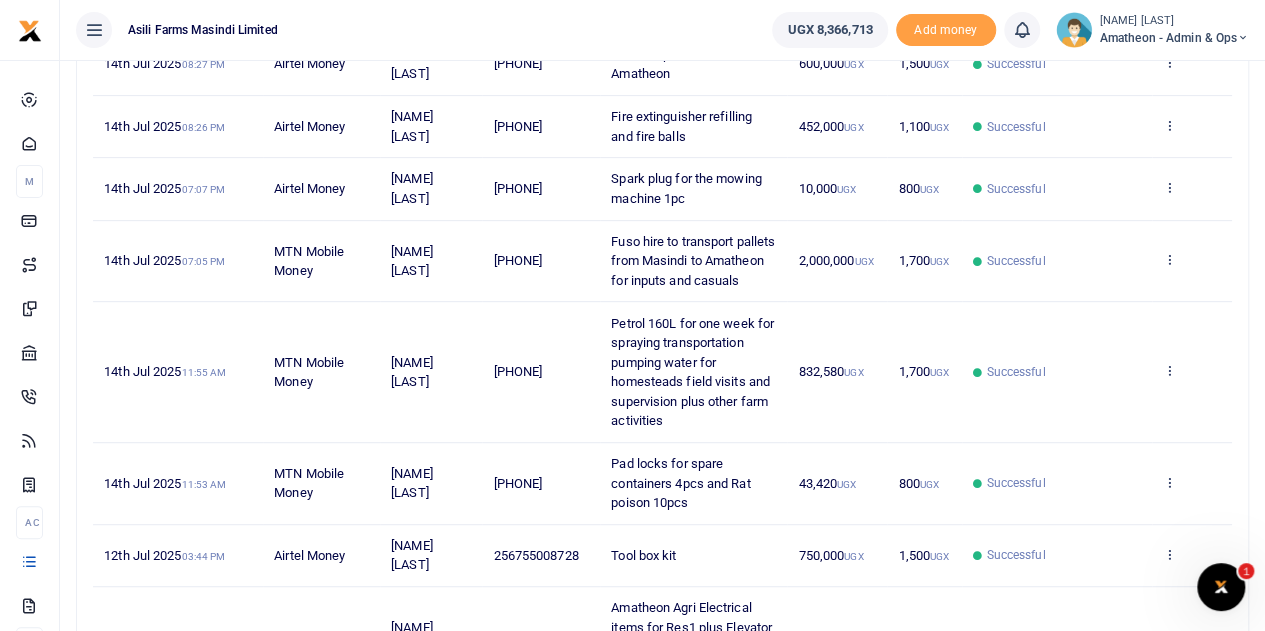 scroll, scrollTop: 212, scrollLeft: 0, axis: vertical 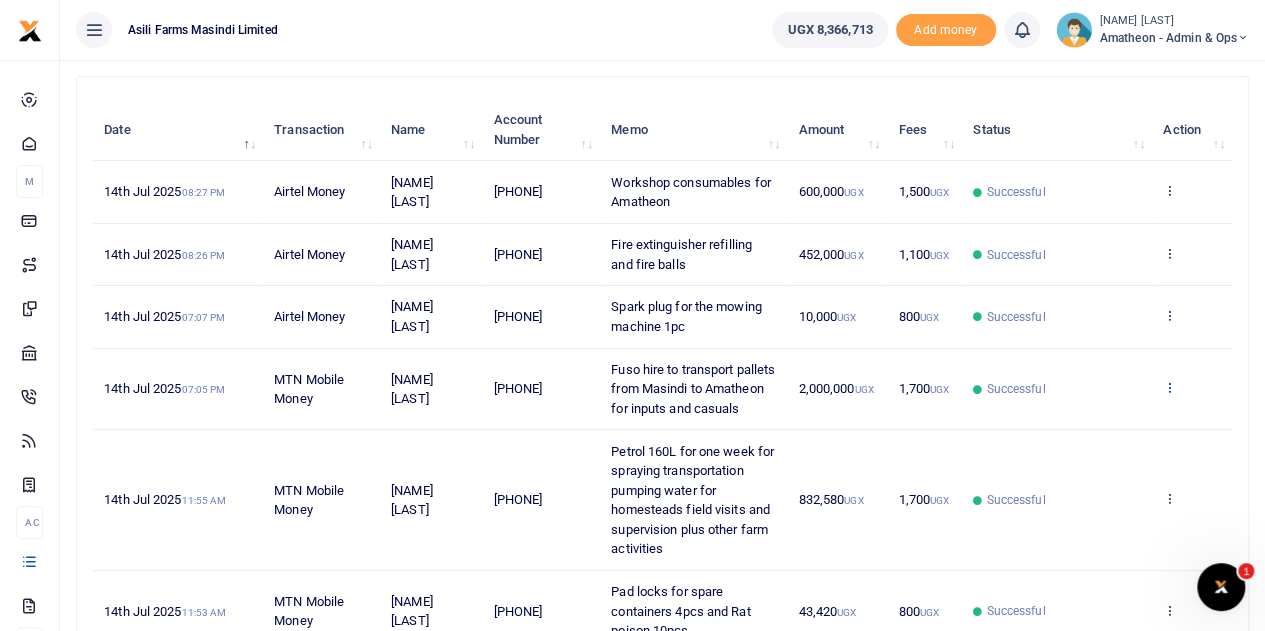 click at bounding box center (1169, 387) 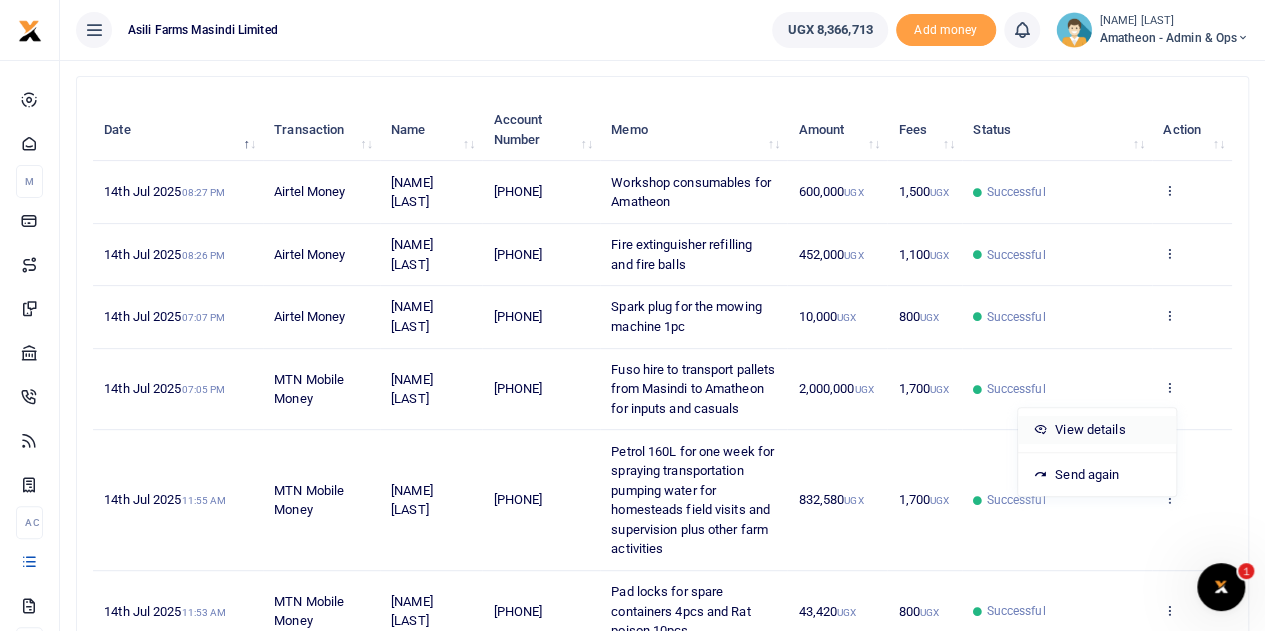 click on "View details" at bounding box center [1097, 430] 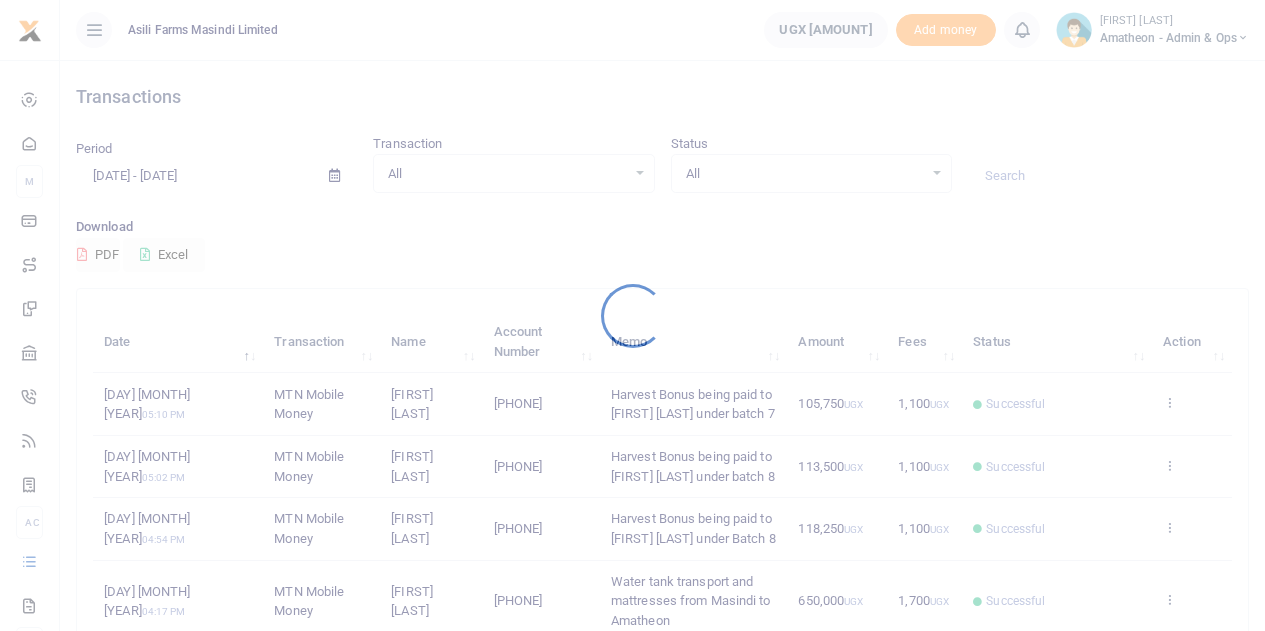 scroll, scrollTop: 0, scrollLeft: 0, axis: both 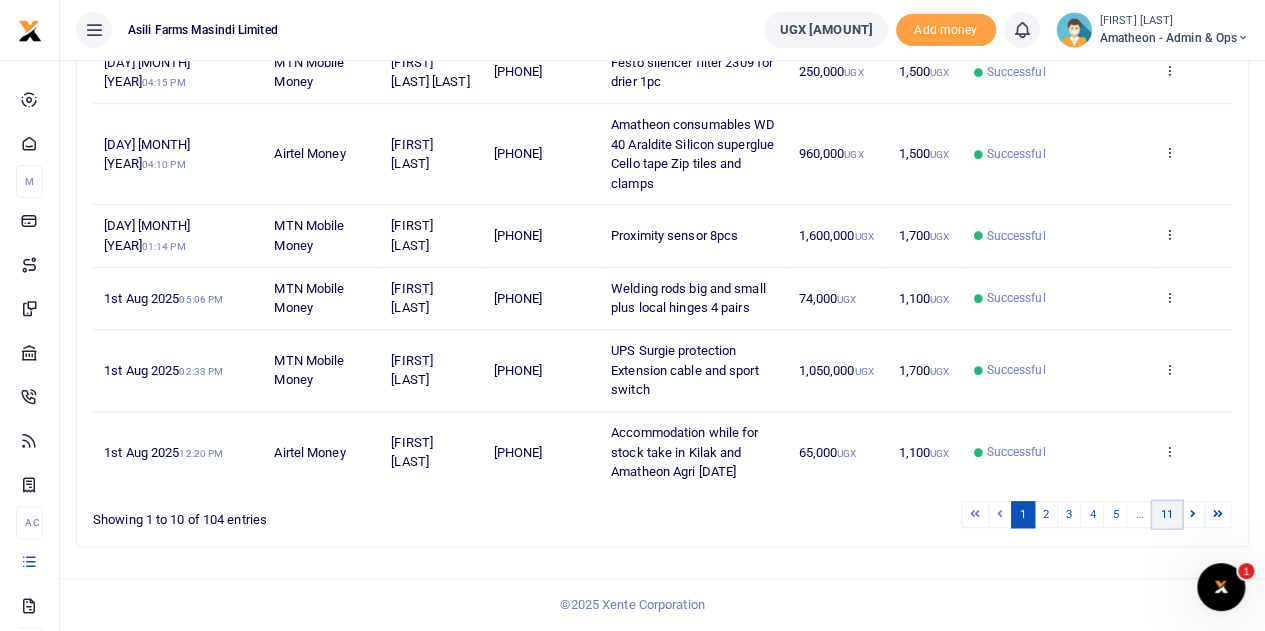 click on "11" at bounding box center [1167, 514] 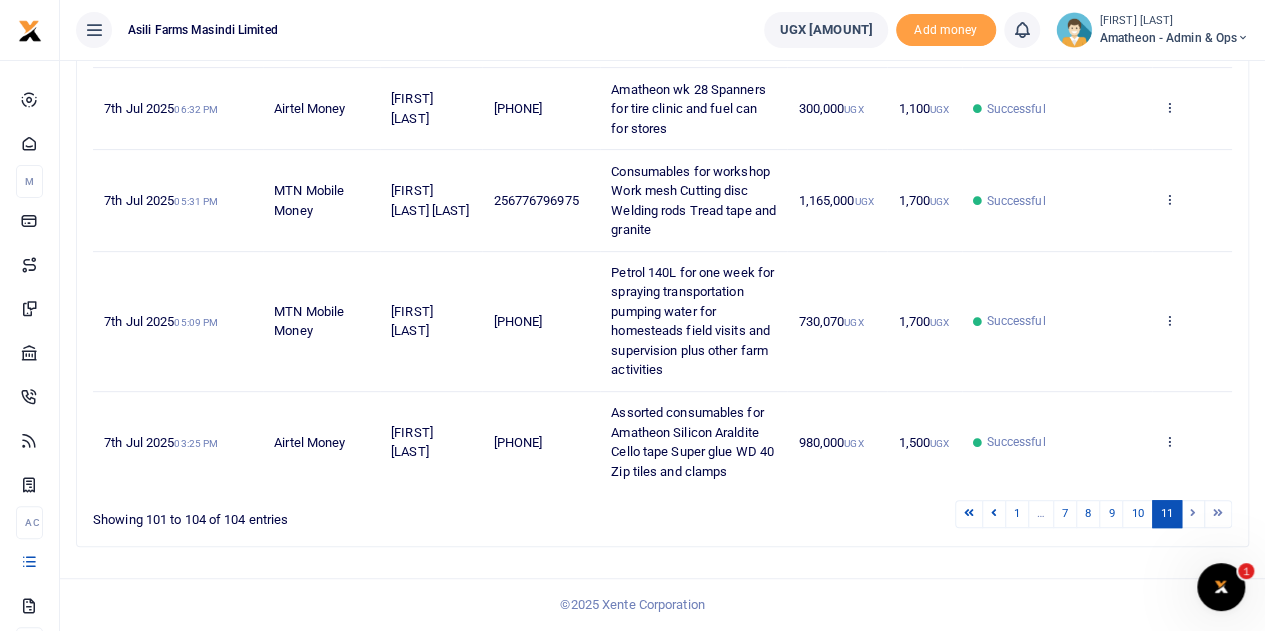scroll, scrollTop: 300, scrollLeft: 0, axis: vertical 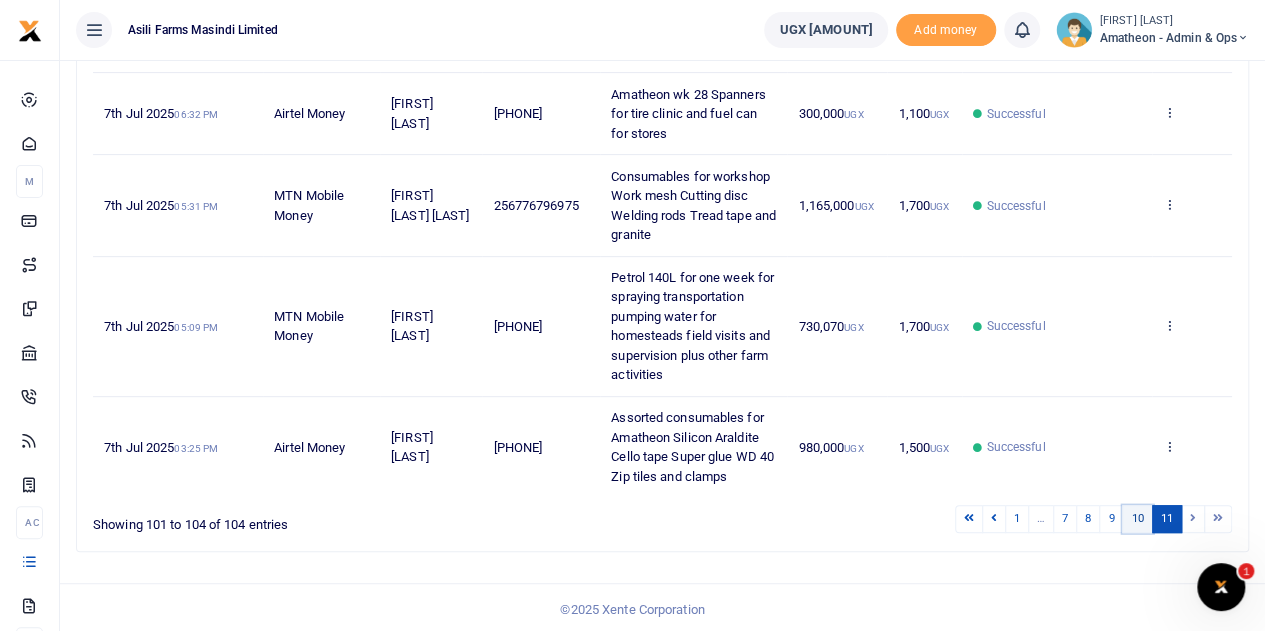 click on "10" at bounding box center [1137, 518] 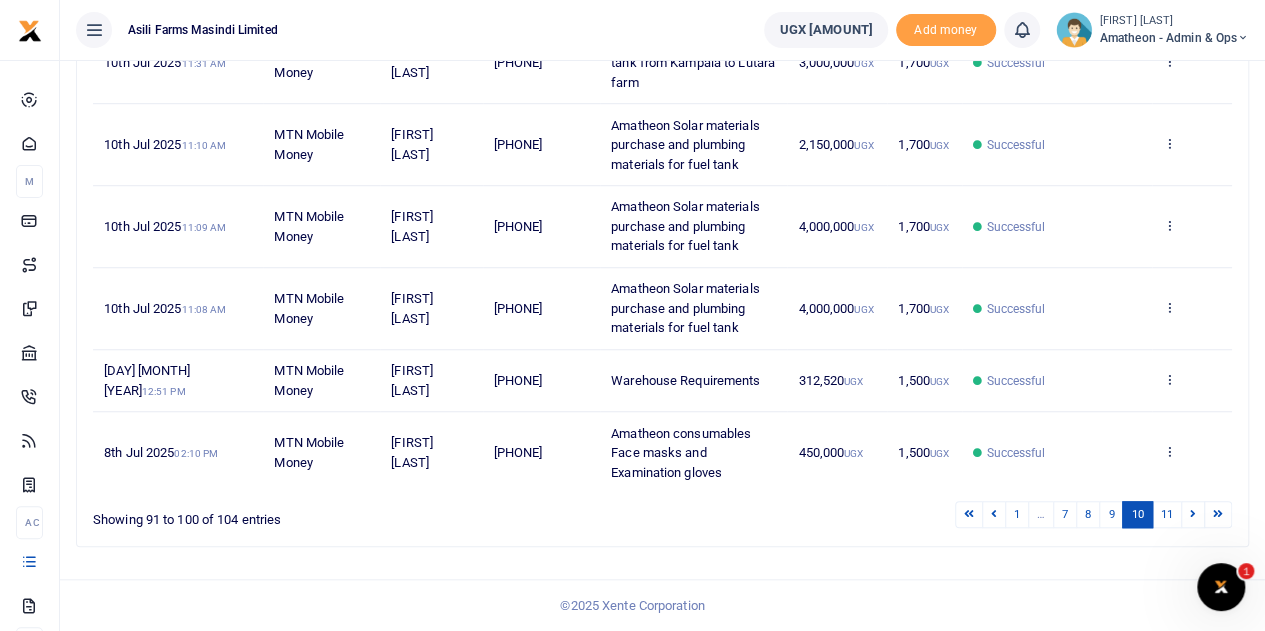 scroll, scrollTop: 672, scrollLeft: 0, axis: vertical 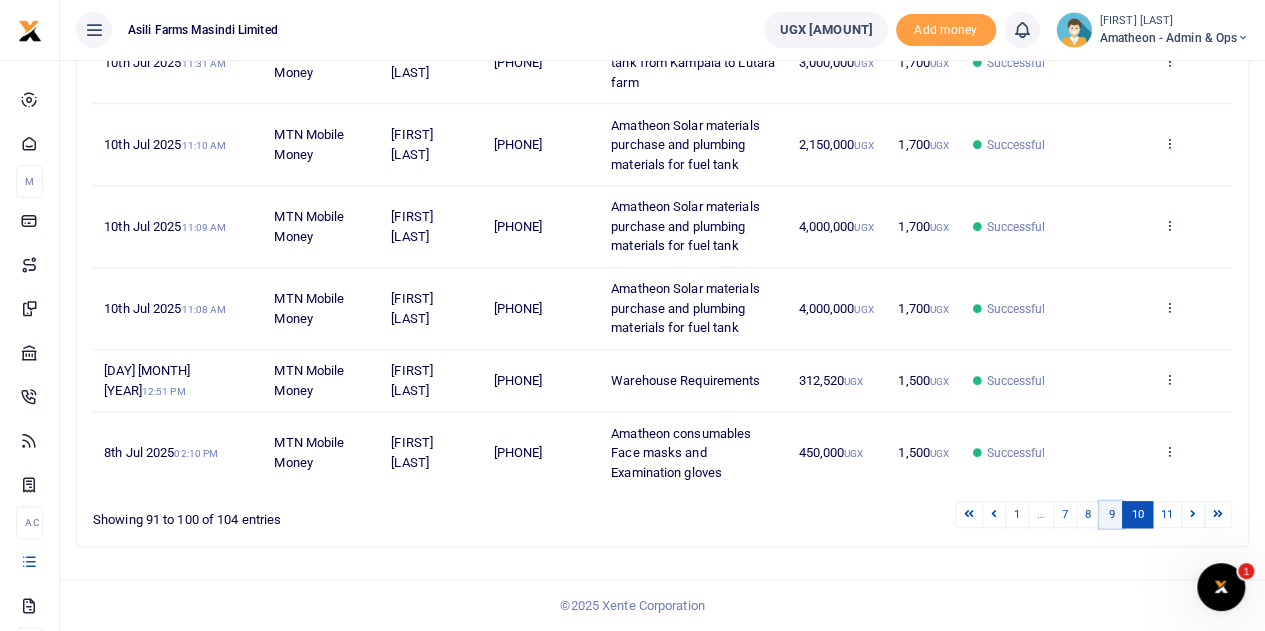 click on "9" at bounding box center [1111, 514] 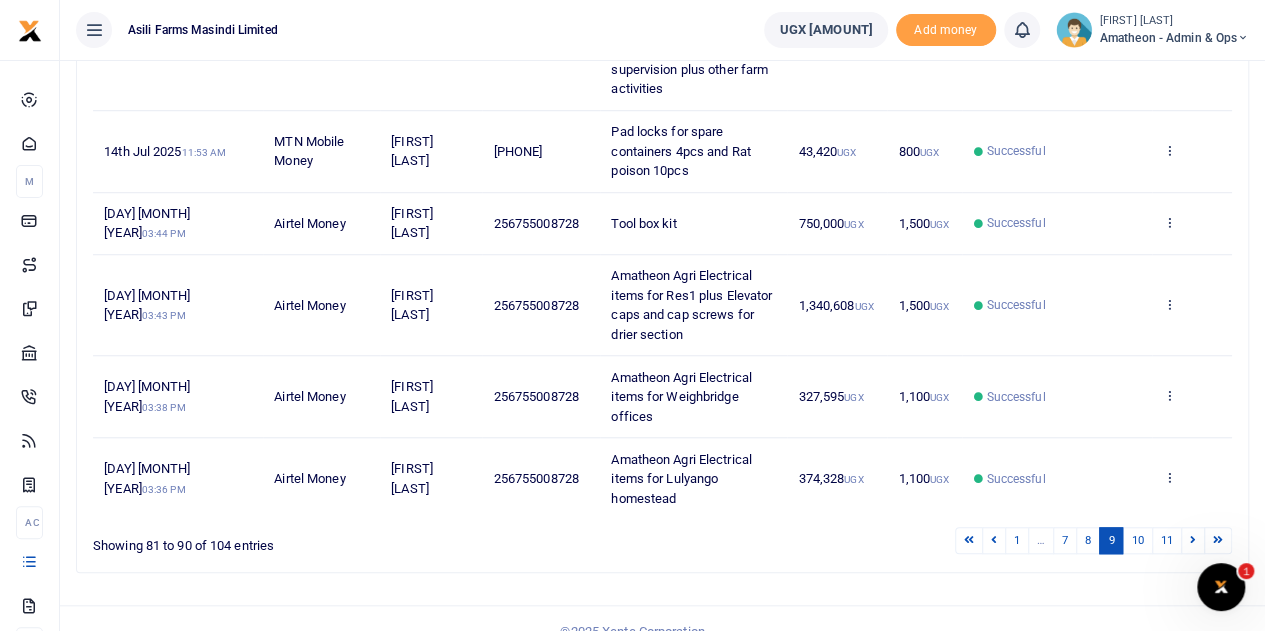 scroll, scrollTop: 172, scrollLeft: 0, axis: vertical 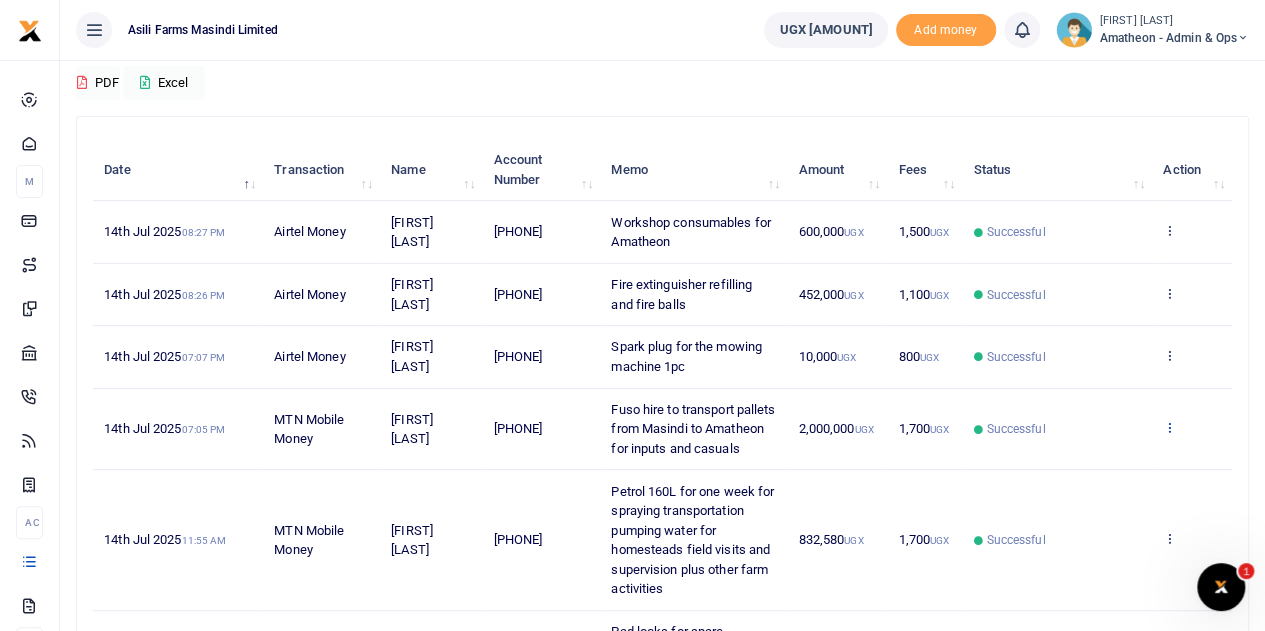 click at bounding box center (1169, 427) 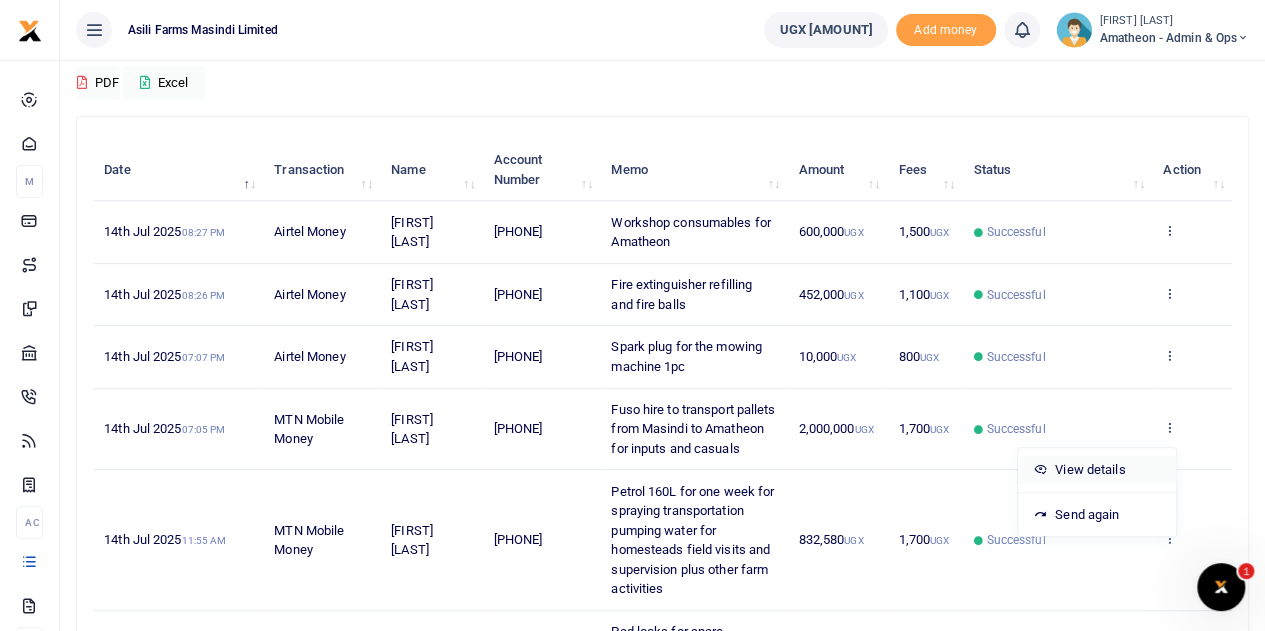 click on "View details" at bounding box center (1097, 470) 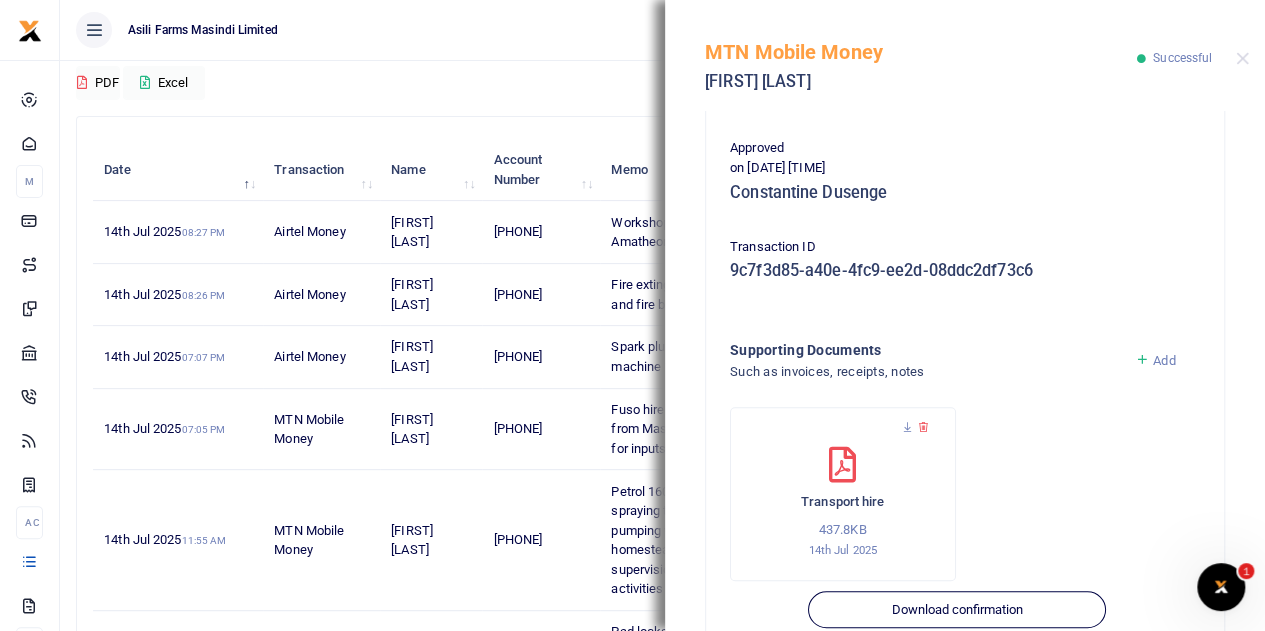 scroll, scrollTop: 500, scrollLeft: 0, axis: vertical 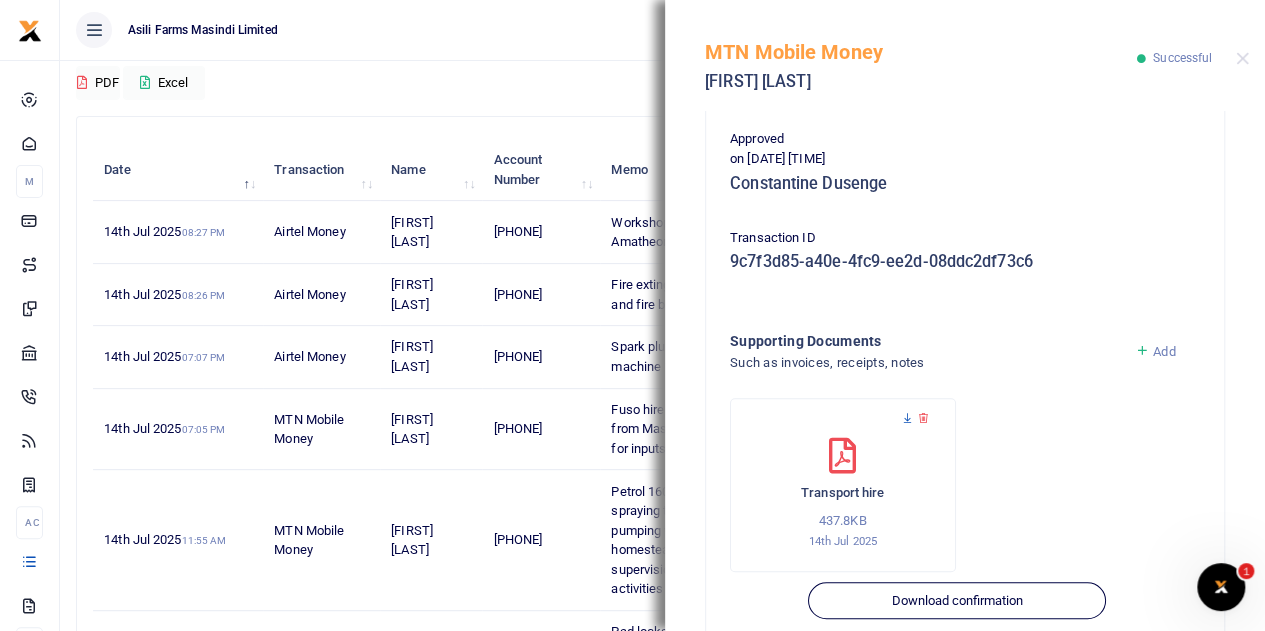 click at bounding box center [907, 418] 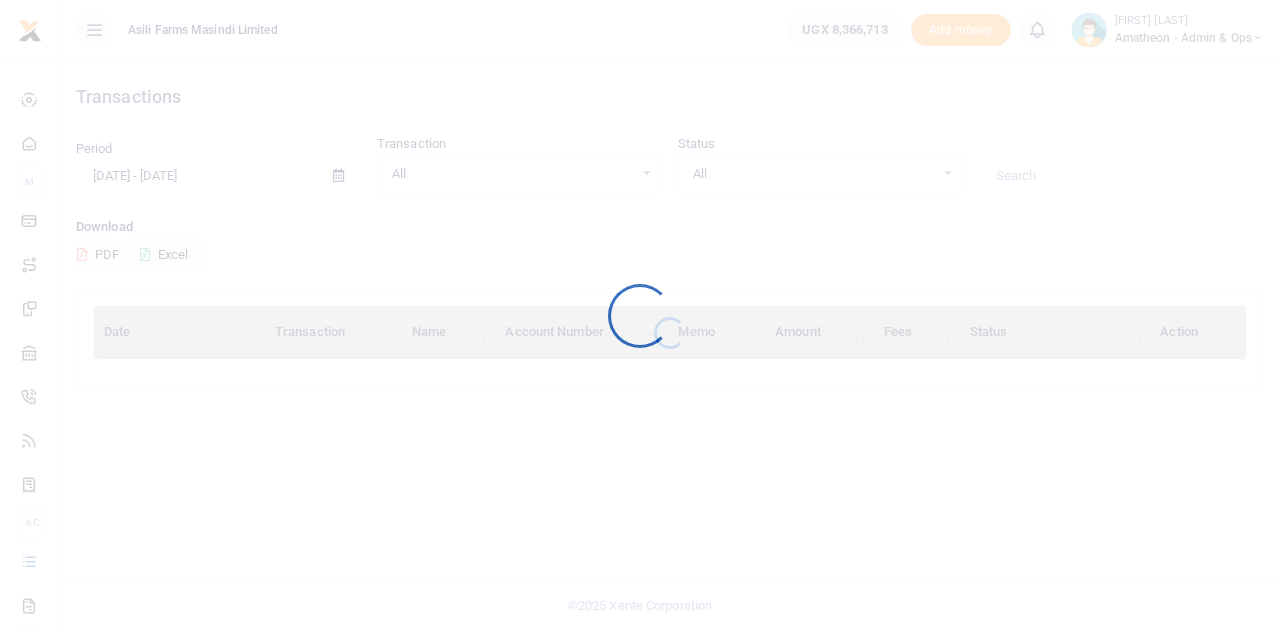 scroll, scrollTop: 0, scrollLeft: 0, axis: both 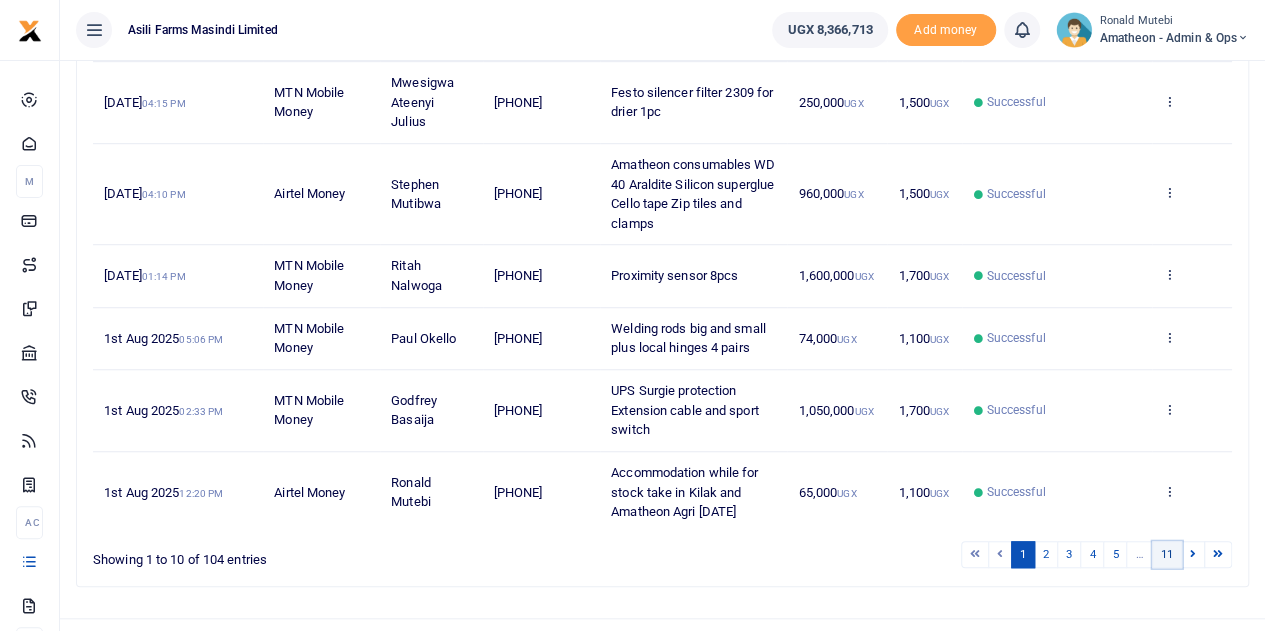 click on "11" at bounding box center [1167, 554] 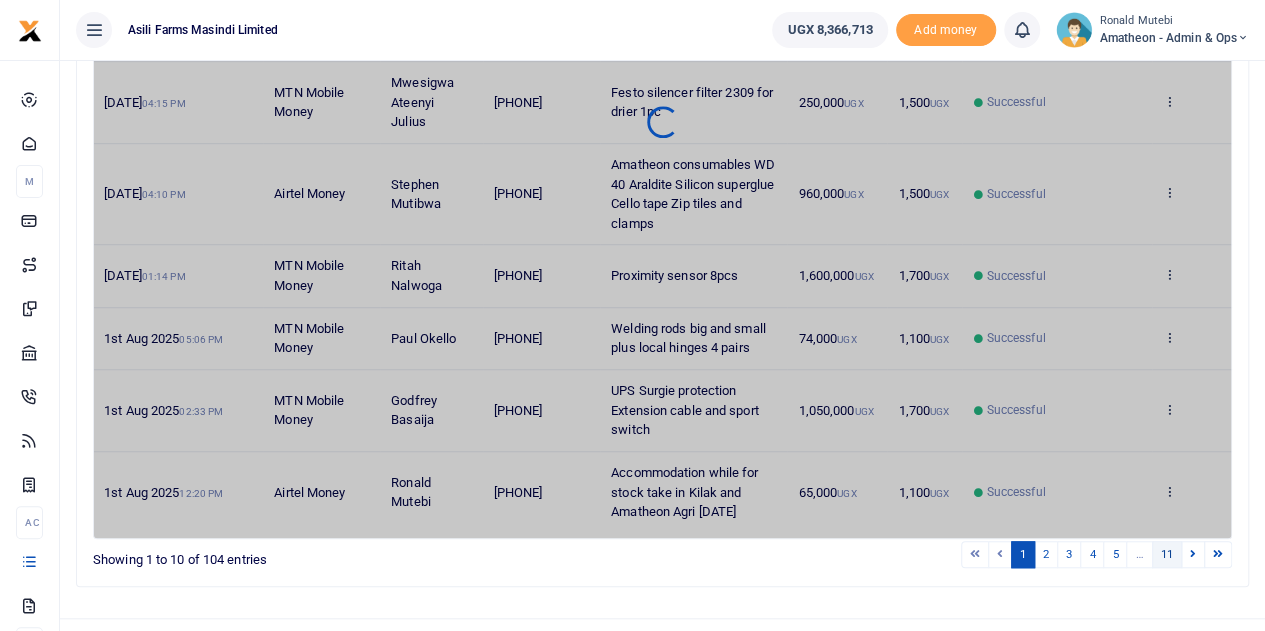 scroll, scrollTop: 300, scrollLeft: 0, axis: vertical 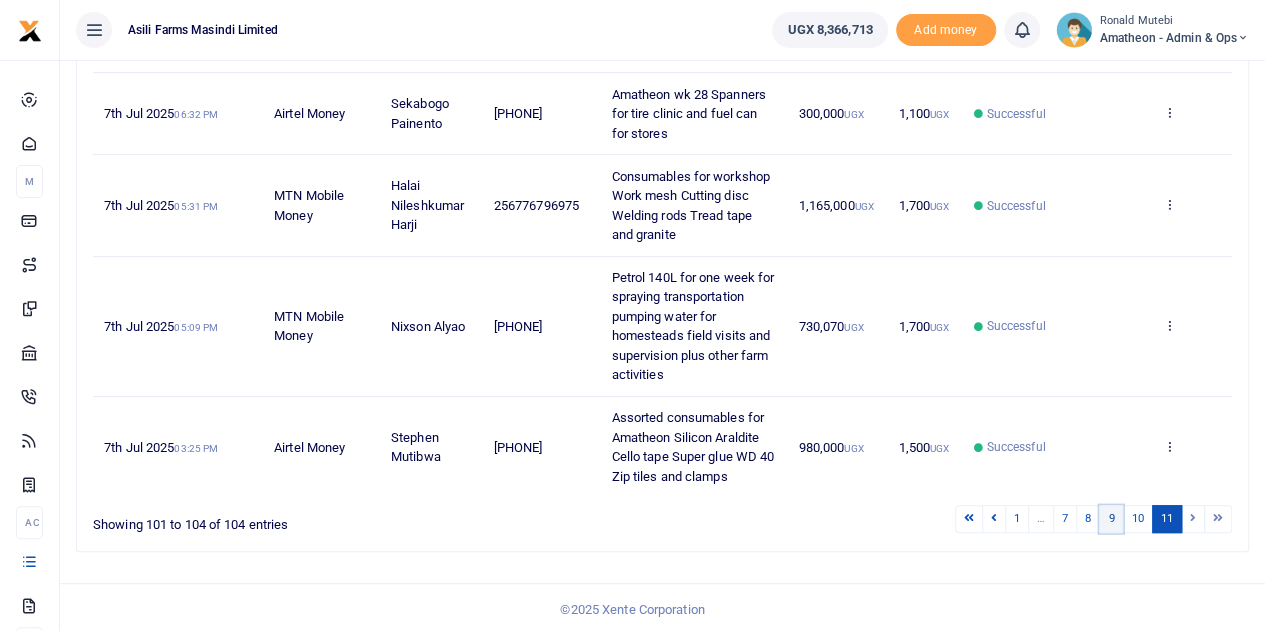click on "9" at bounding box center (1111, 518) 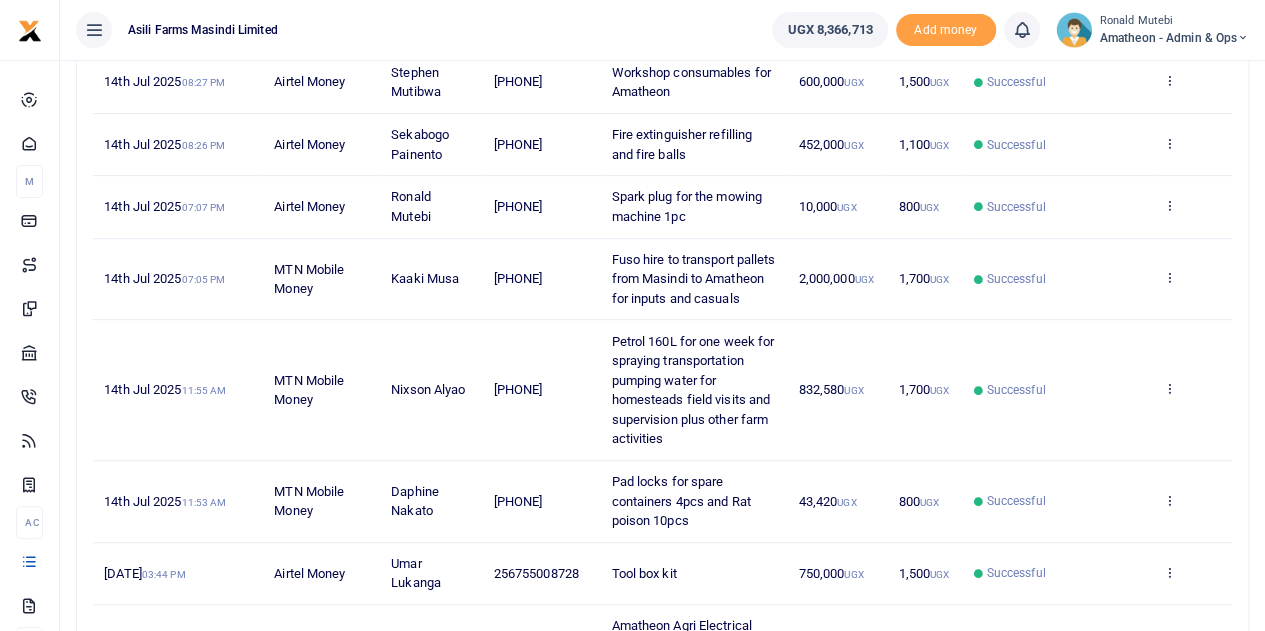 scroll, scrollTop: 212, scrollLeft: 0, axis: vertical 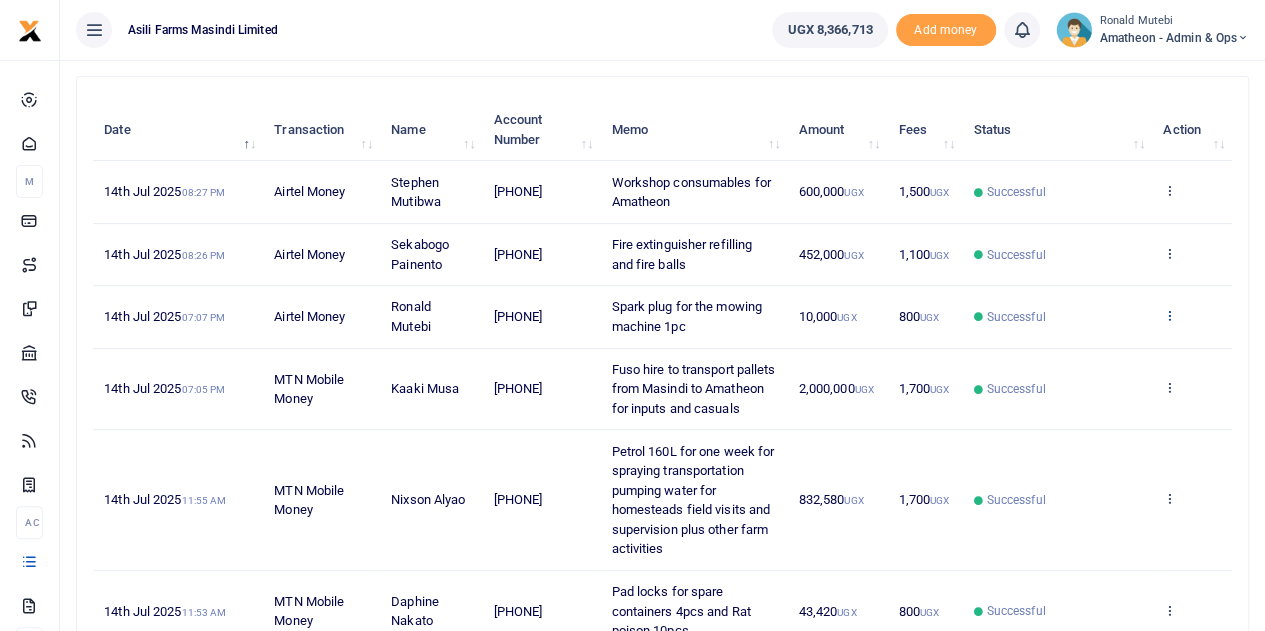 click at bounding box center (1169, 315) 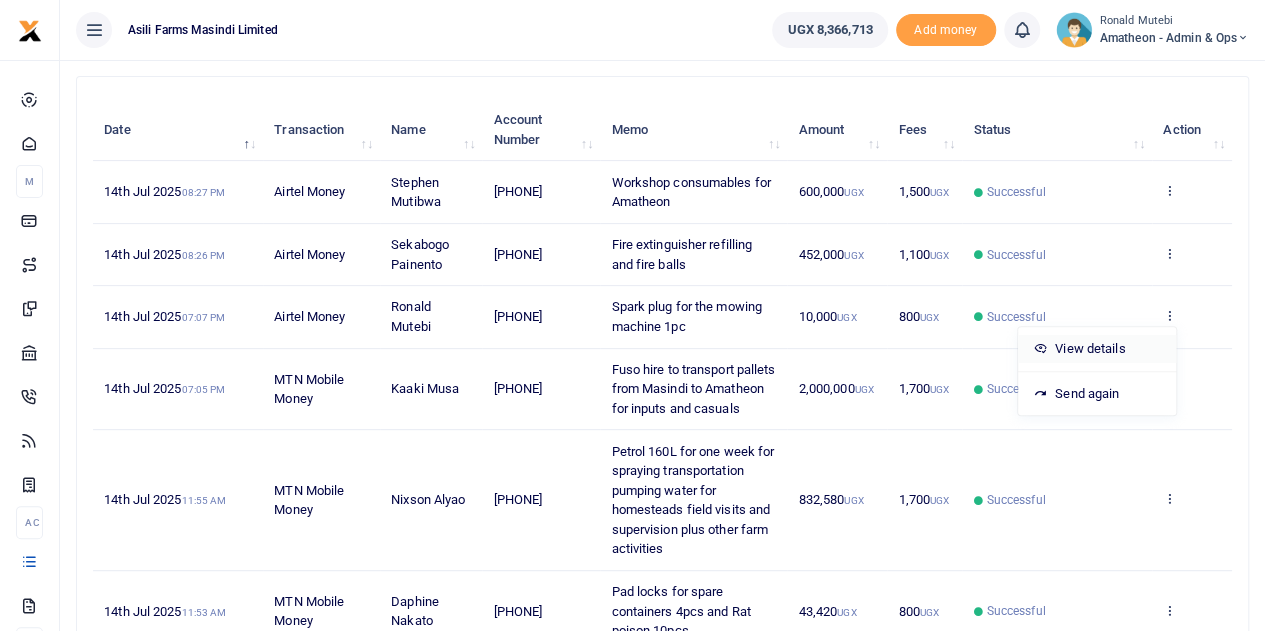 click on "View details" at bounding box center (1097, 349) 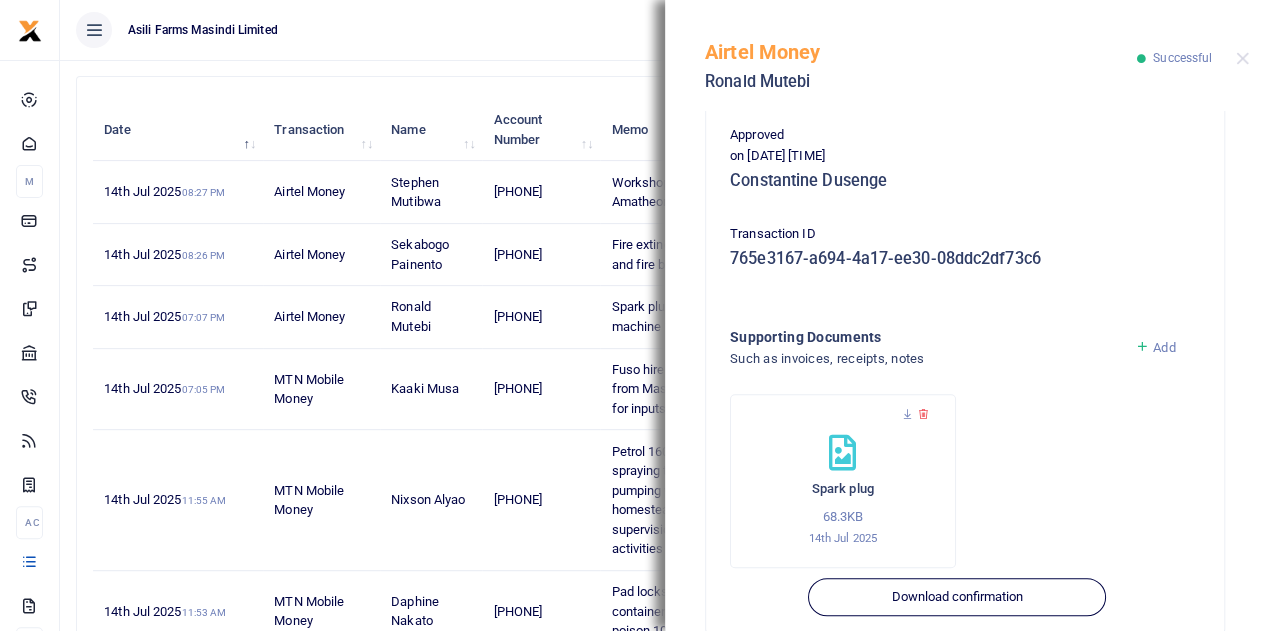 scroll, scrollTop: 500, scrollLeft: 0, axis: vertical 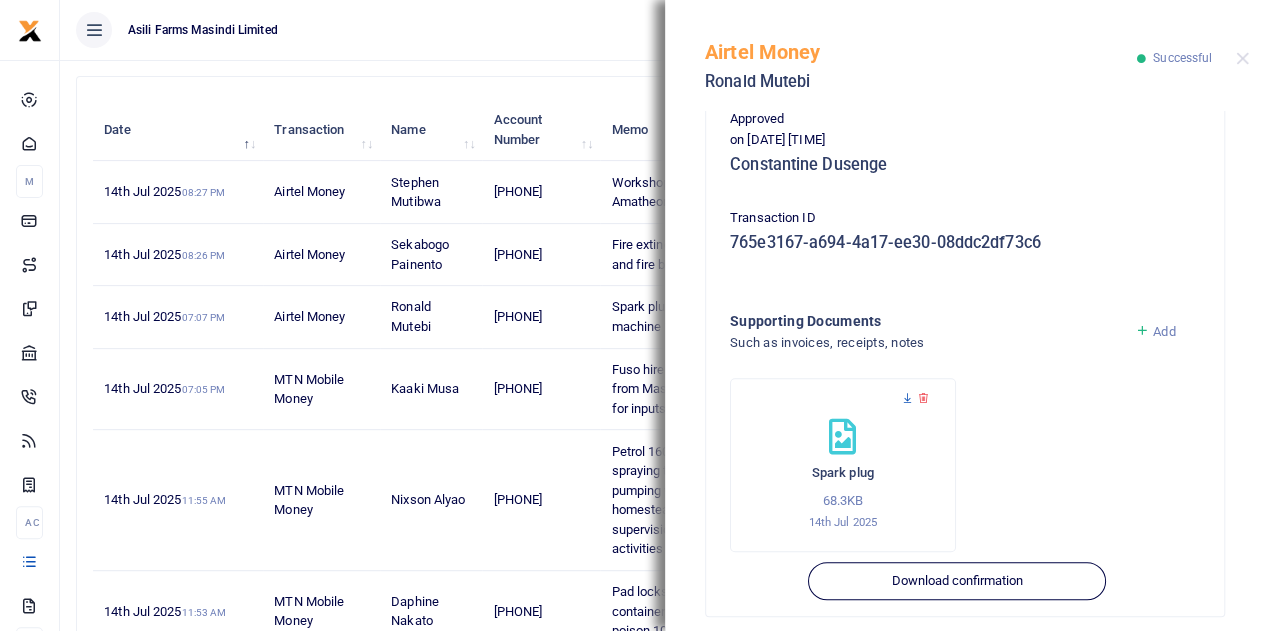 click at bounding box center (907, 398) 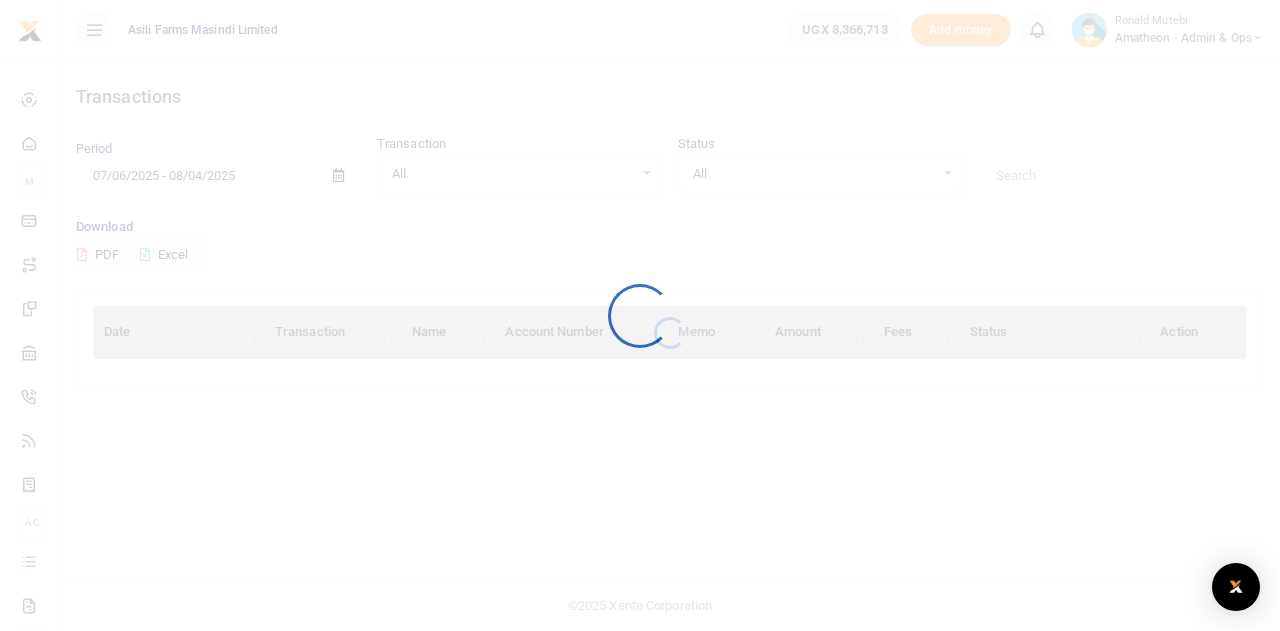 scroll, scrollTop: 0, scrollLeft: 0, axis: both 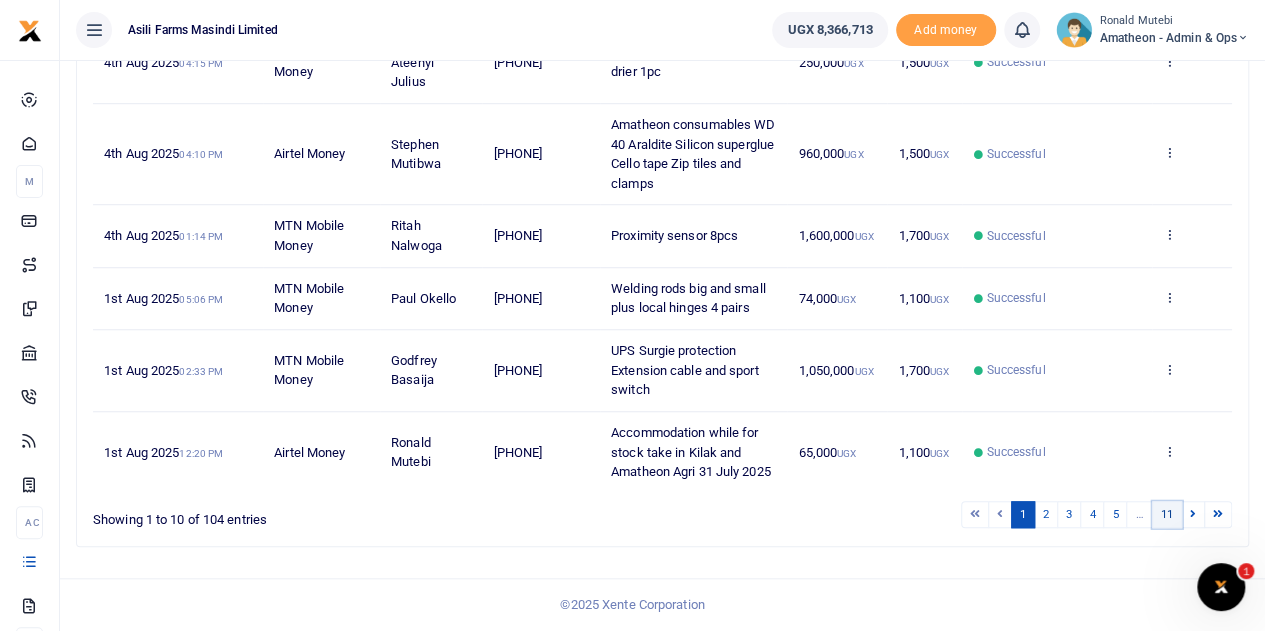click on "11" at bounding box center (1167, 514) 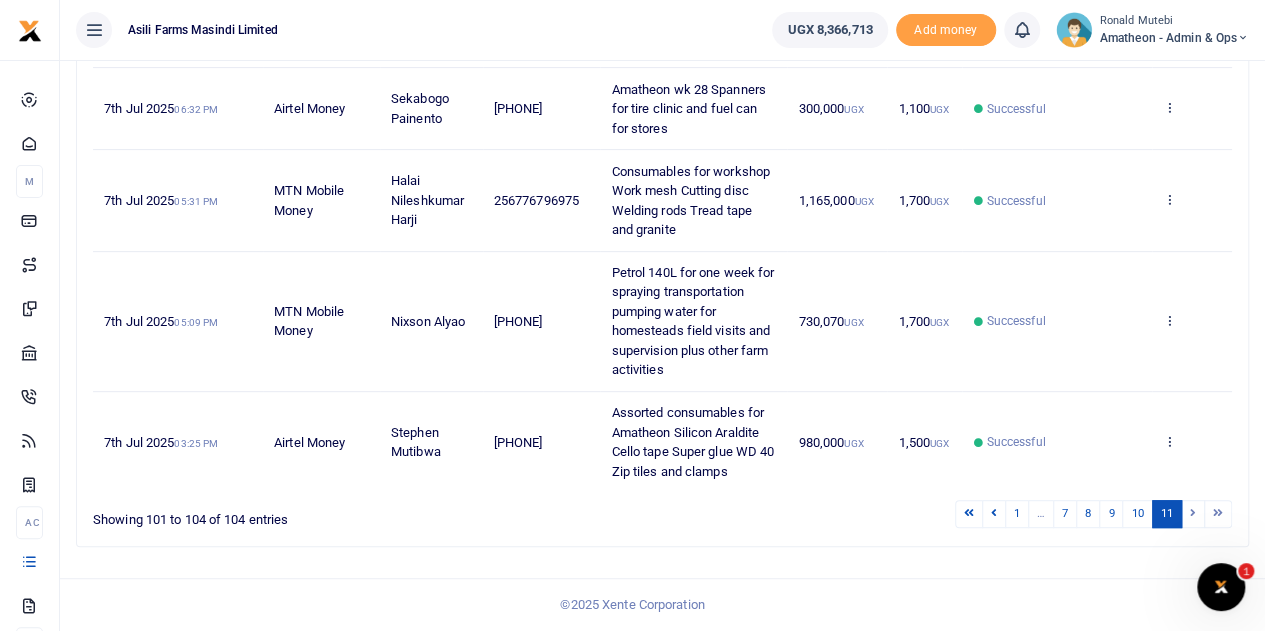 scroll, scrollTop: 300, scrollLeft: 0, axis: vertical 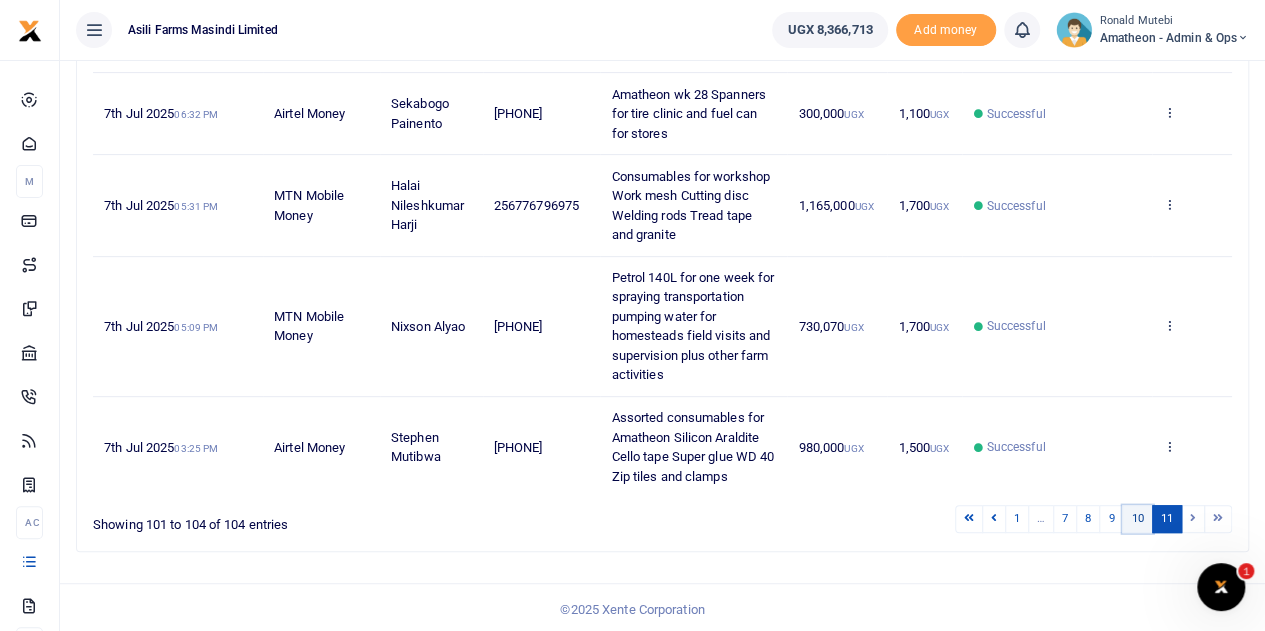 click on "10" at bounding box center (1137, 518) 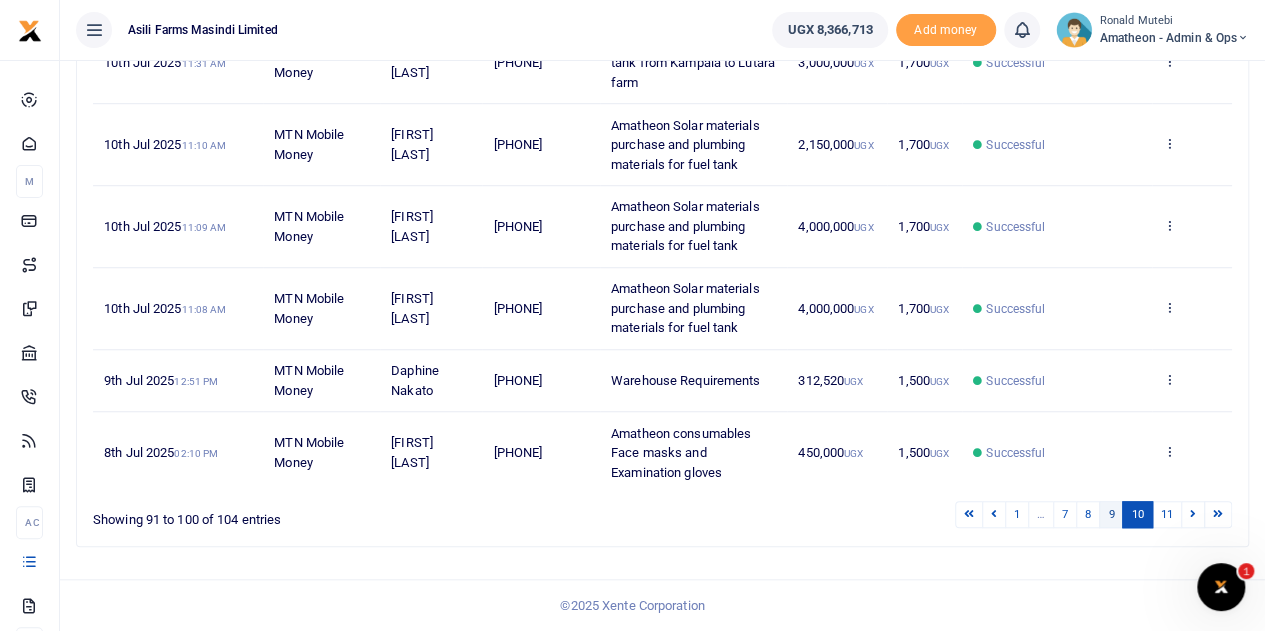 scroll, scrollTop: 672, scrollLeft: 0, axis: vertical 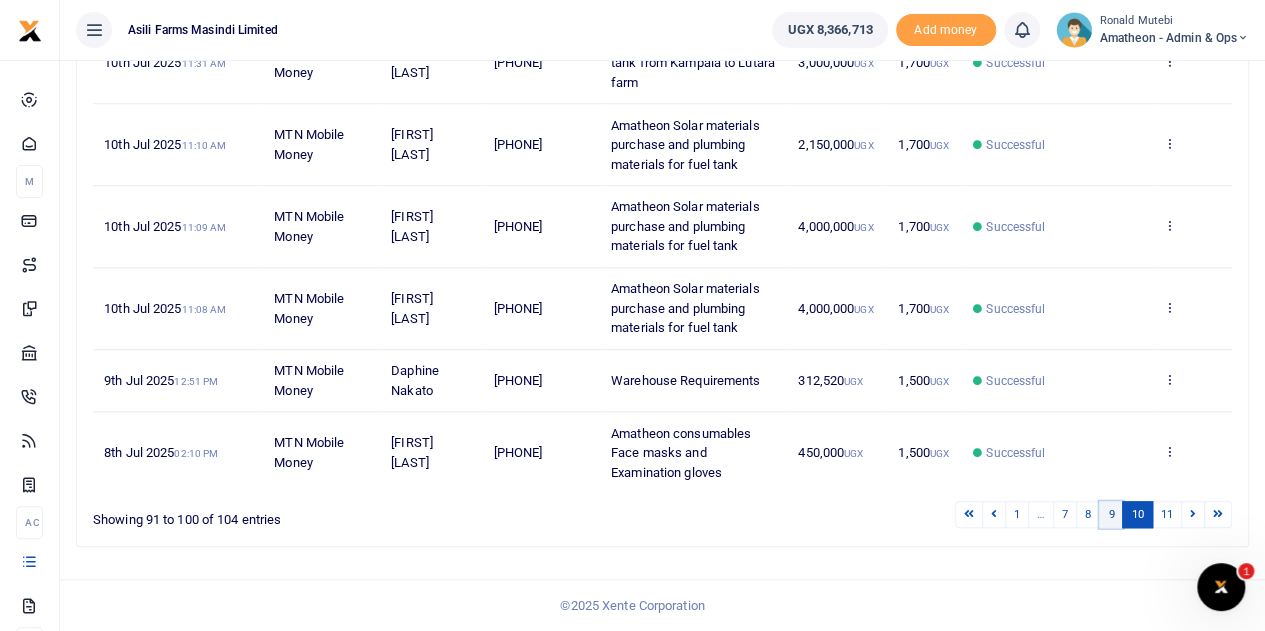 click on "9" at bounding box center [1111, 514] 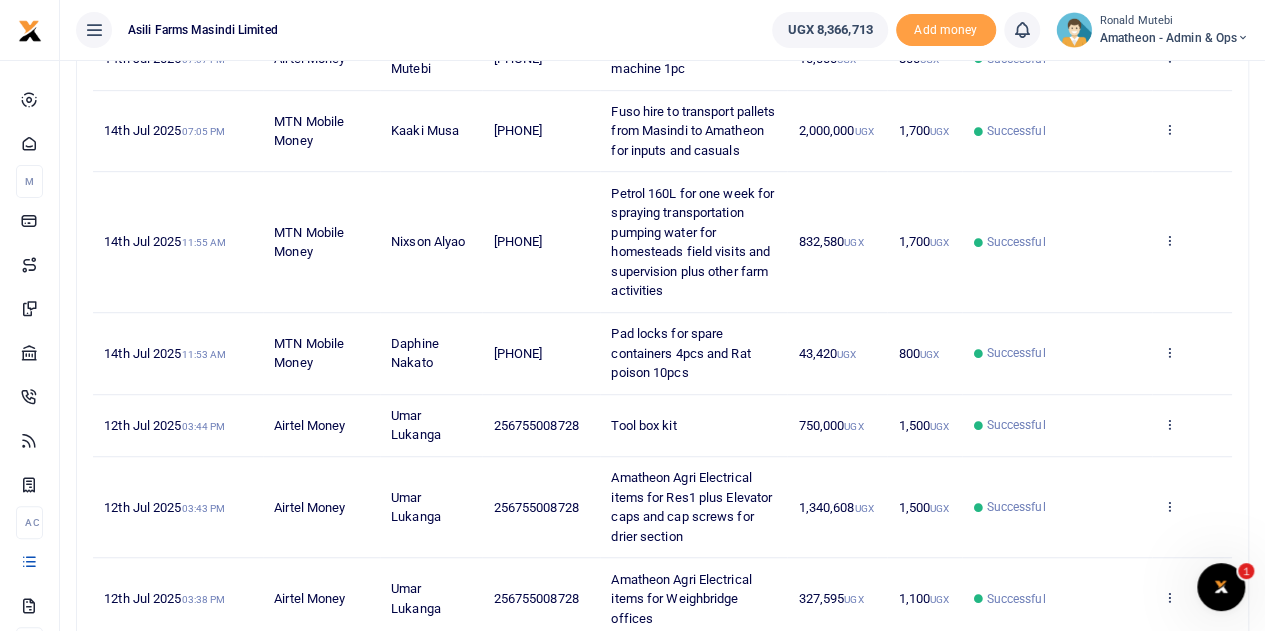 scroll, scrollTop: 472, scrollLeft: 0, axis: vertical 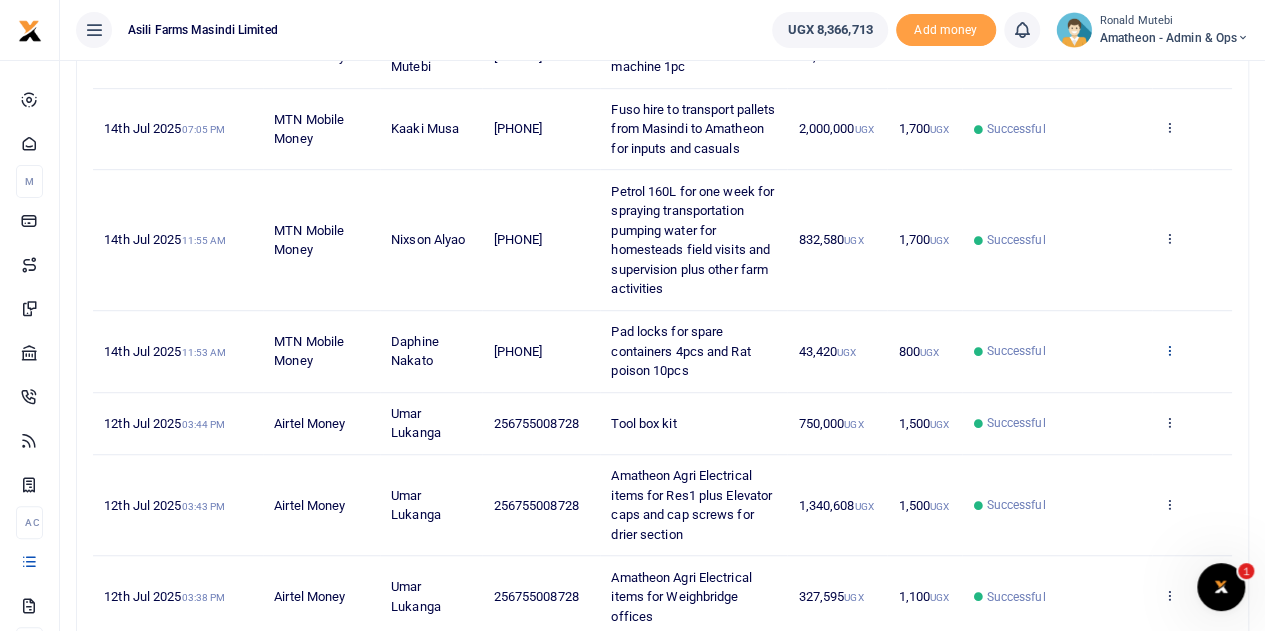 click at bounding box center (1169, 350) 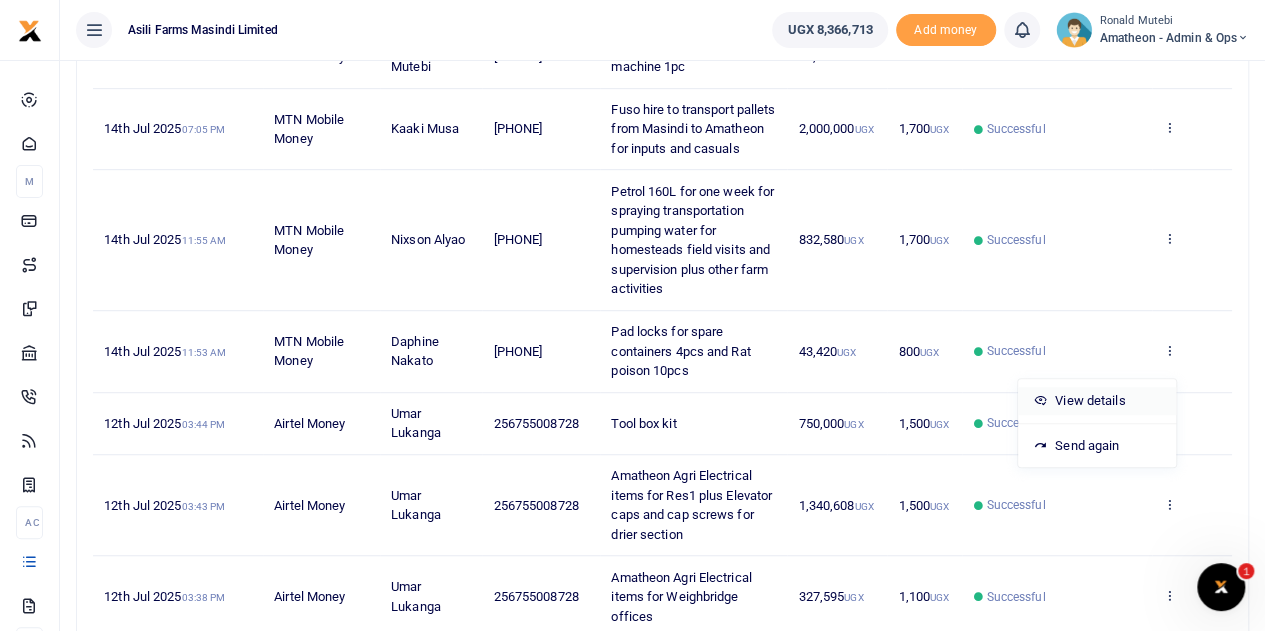 click on "View details" at bounding box center [1097, 401] 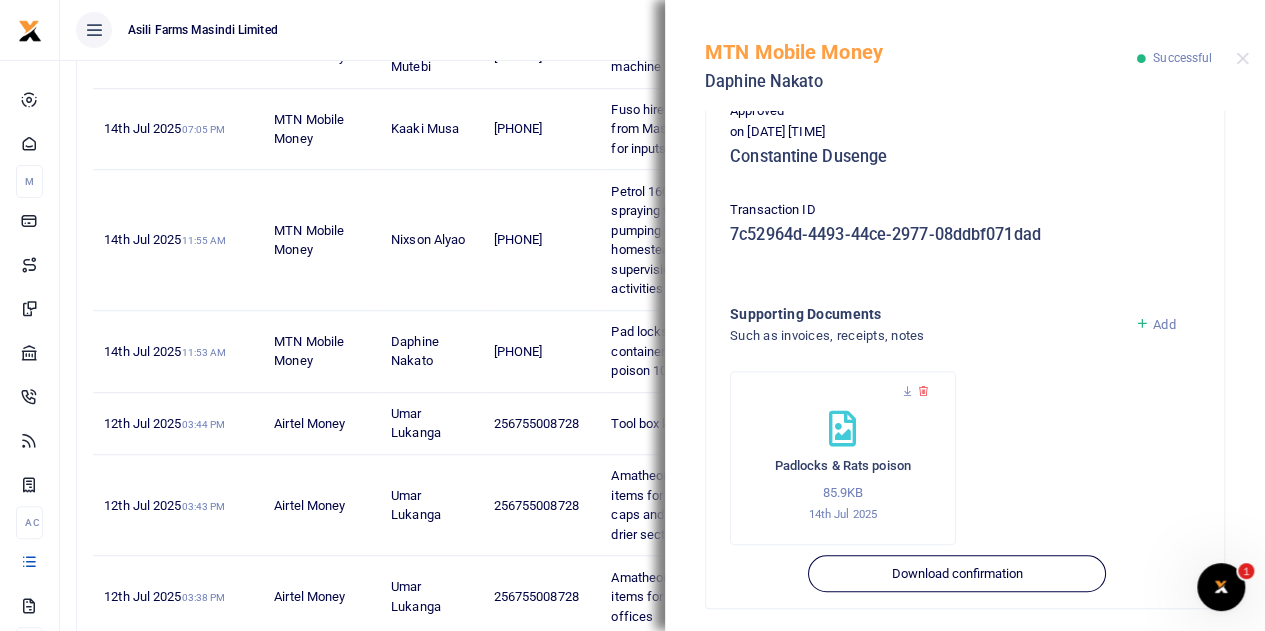 scroll, scrollTop: 594, scrollLeft: 0, axis: vertical 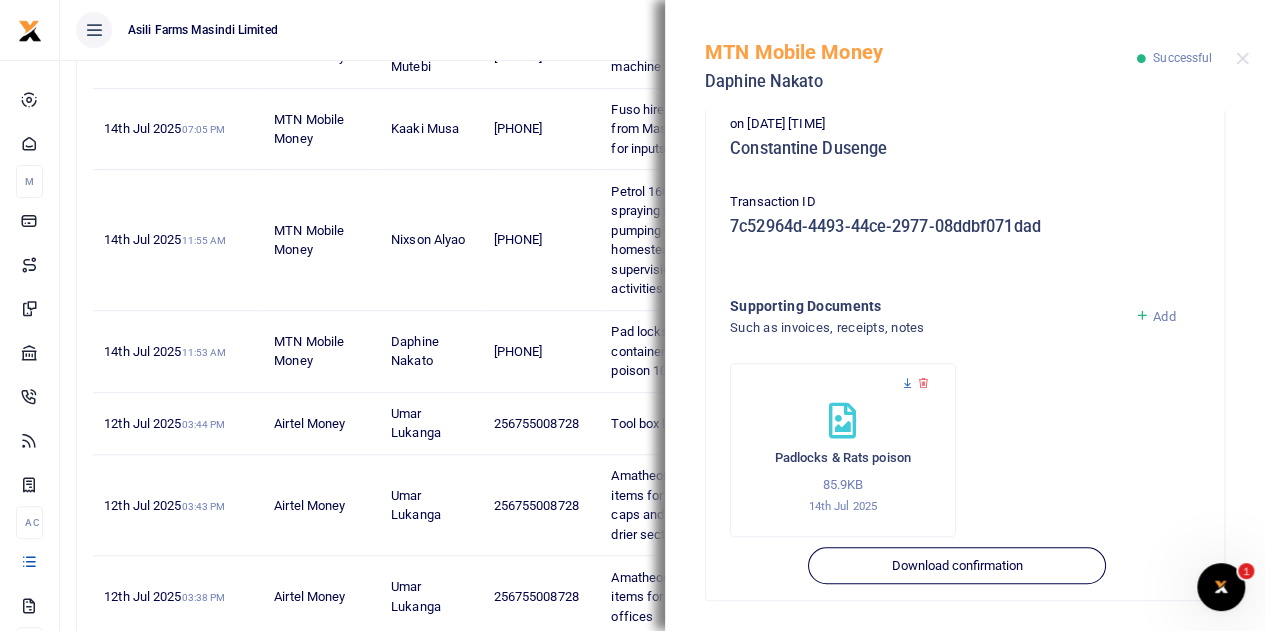 click at bounding box center (907, 383) 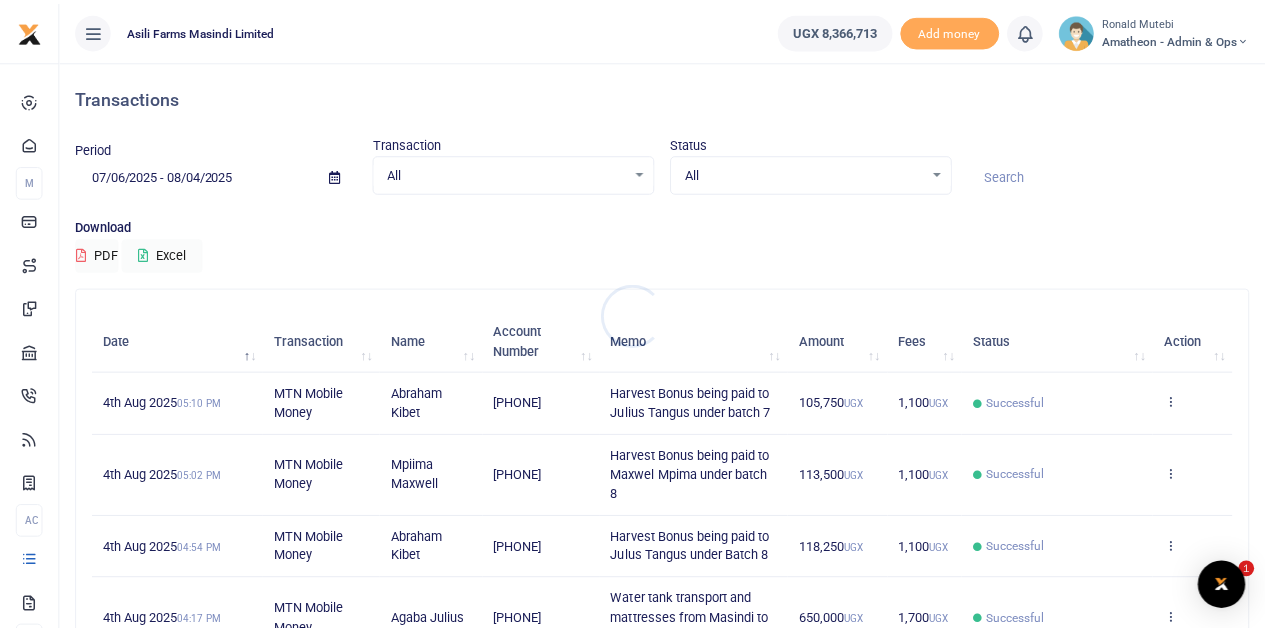scroll, scrollTop: 100, scrollLeft: 0, axis: vertical 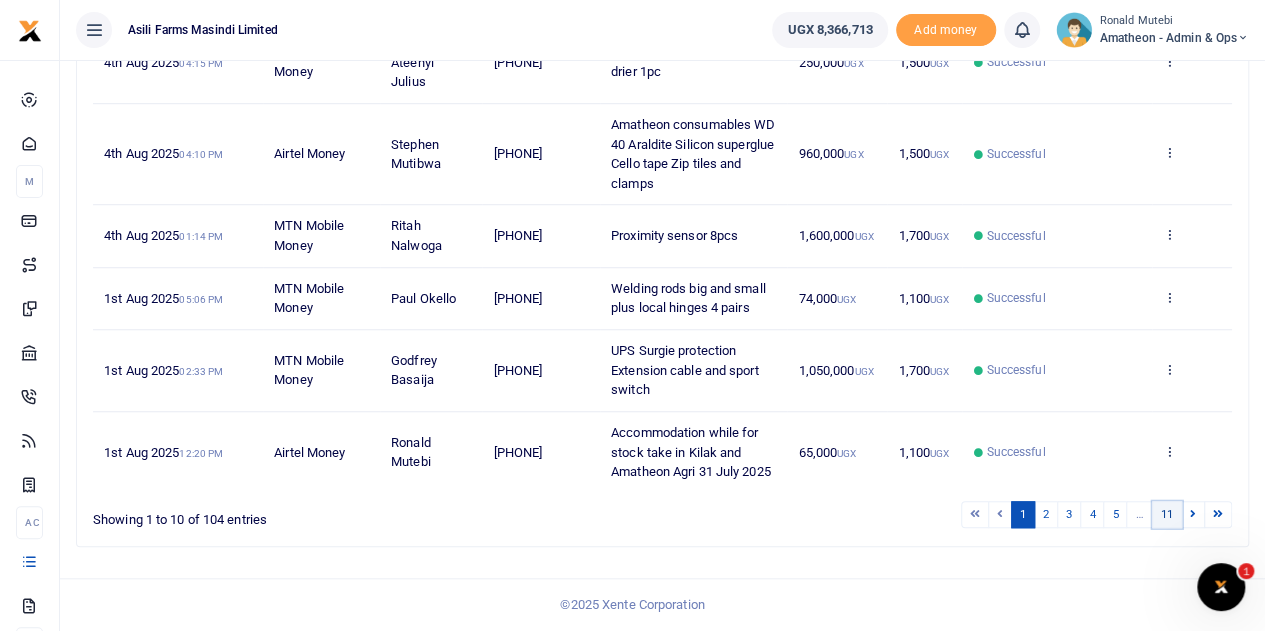 click on "11" at bounding box center (1167, 514) 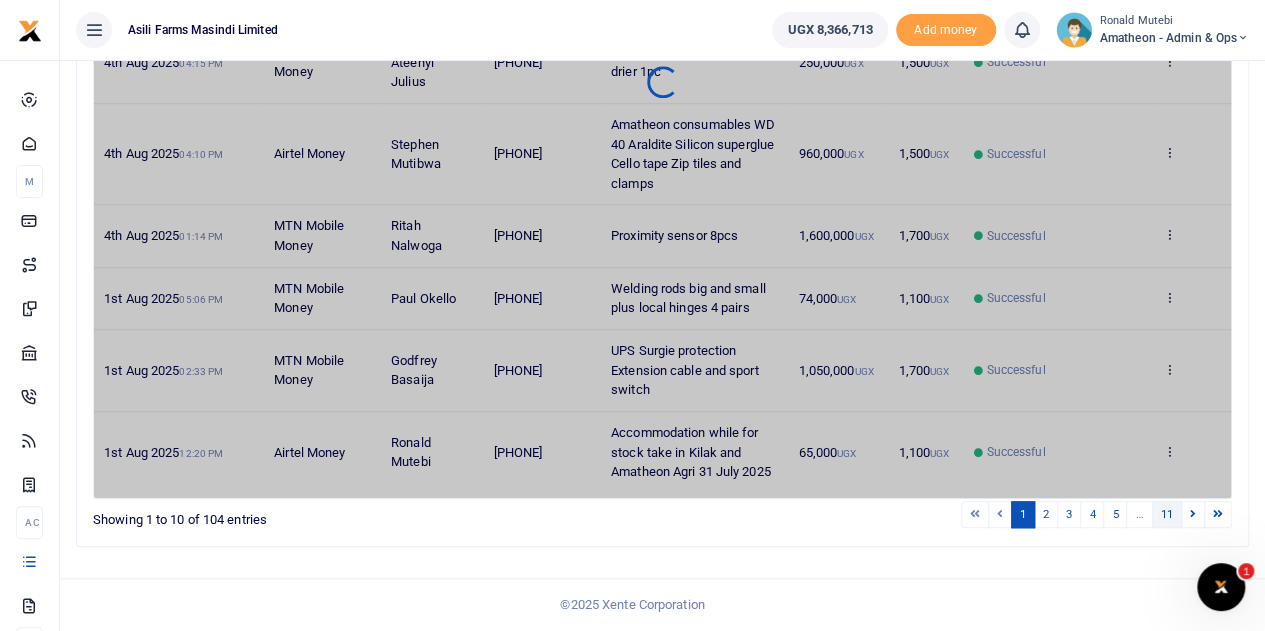 scroll, scrollTop: 300, scrollLeft: 0, axis: vertical 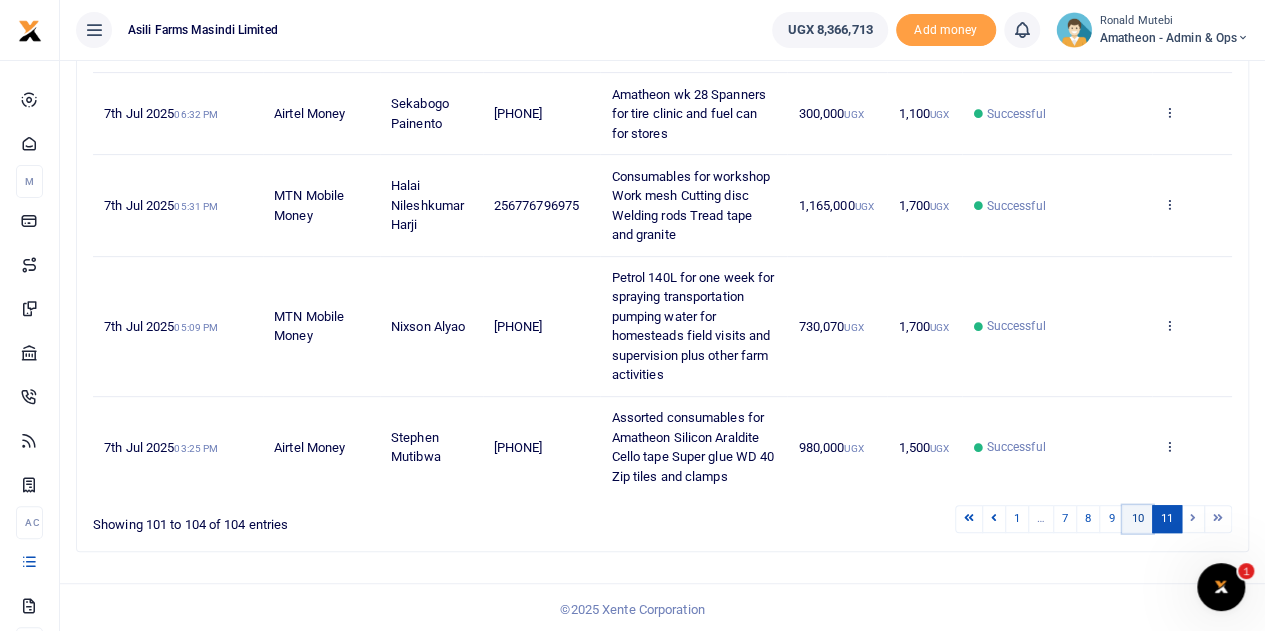 click on "10" at bounding box center (1137, 518) 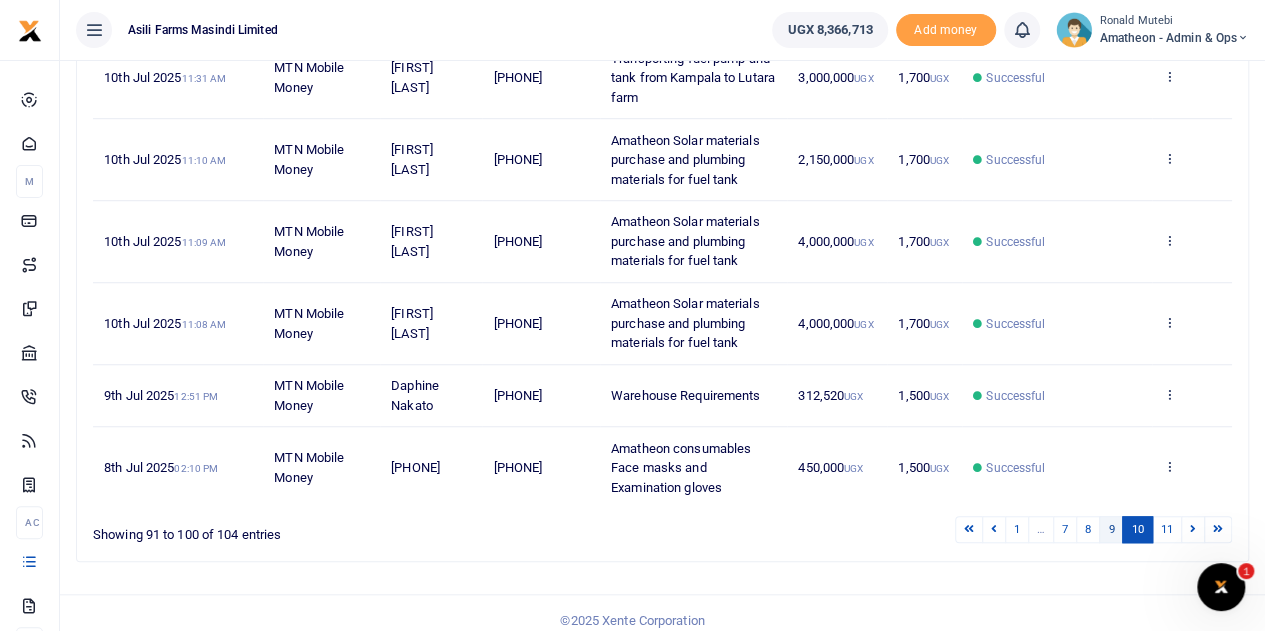 scroll, scrollTop: 672, scrollLeft: 0, axis: vertical 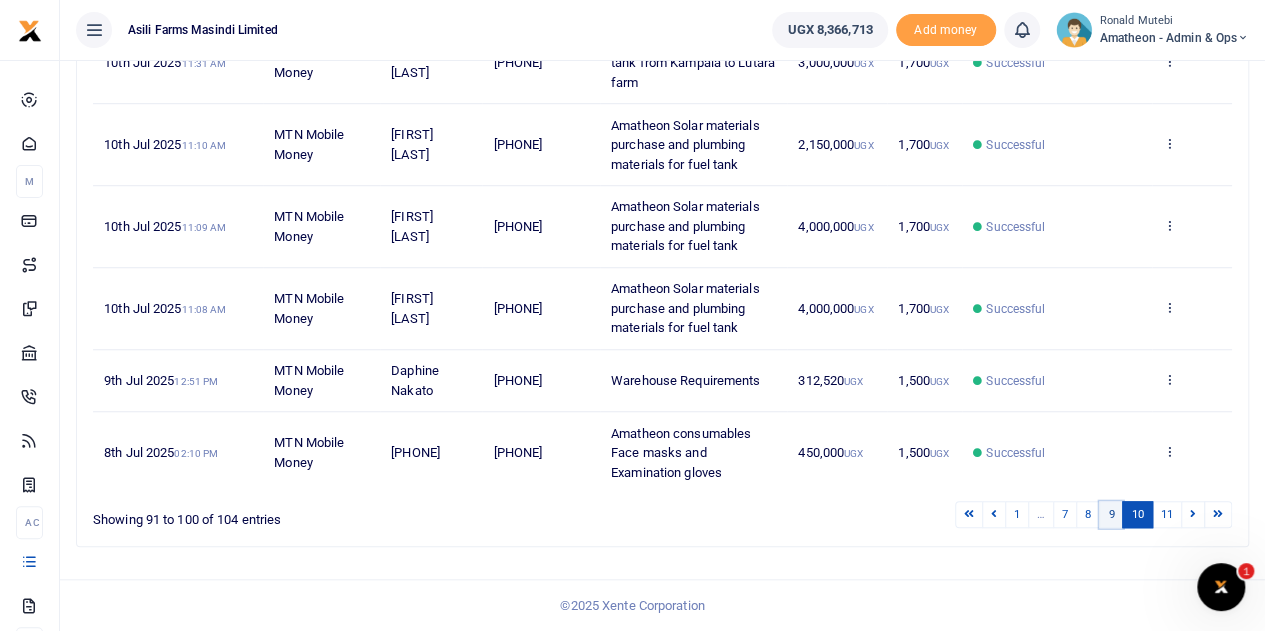 click on "9" at bounding box center [1111, 514] 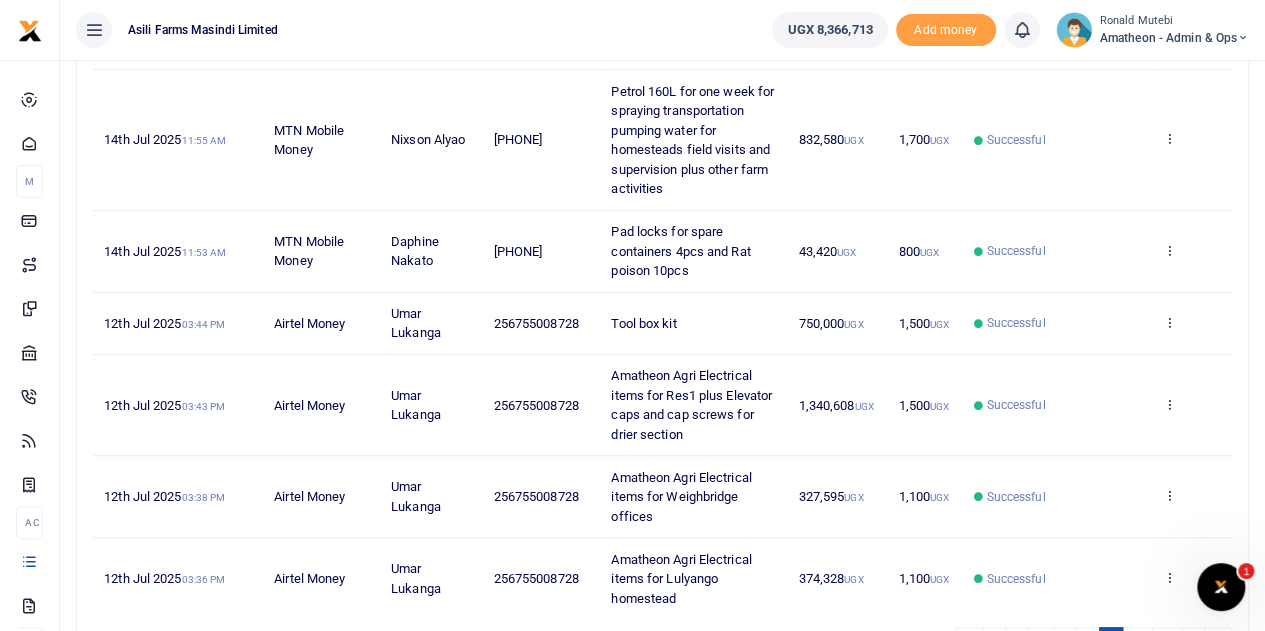 scroll, scrollTop: 472, scrollLeft: 0, axis: vertical 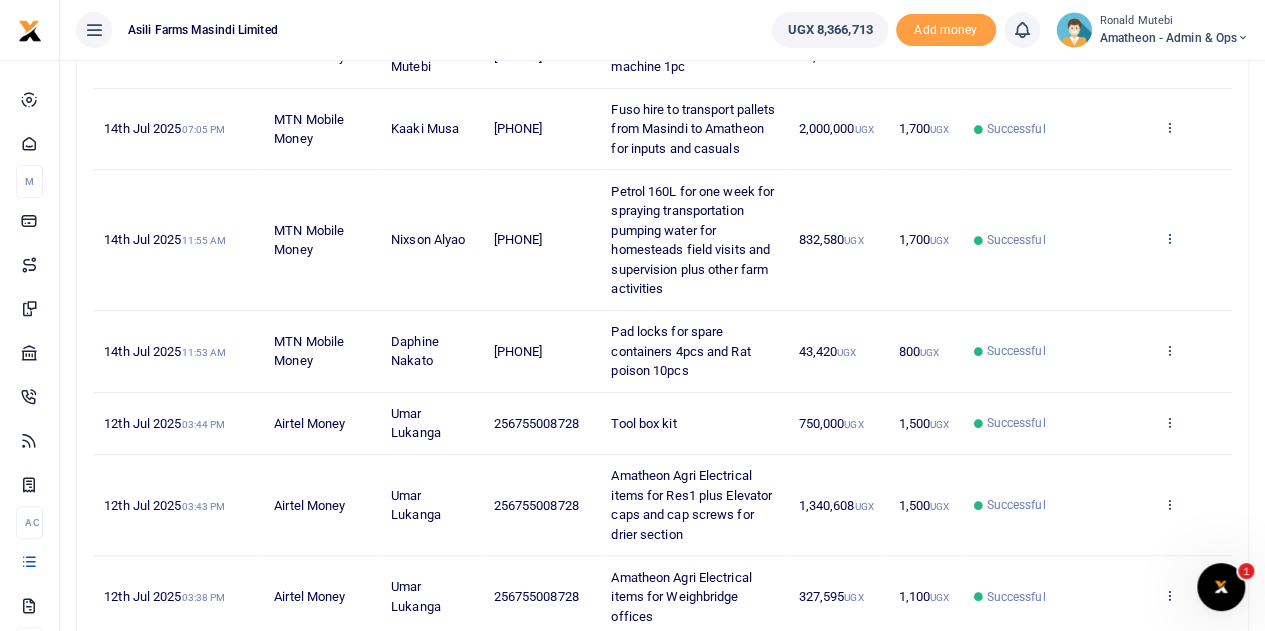 click at bounding box center (1169, 238) 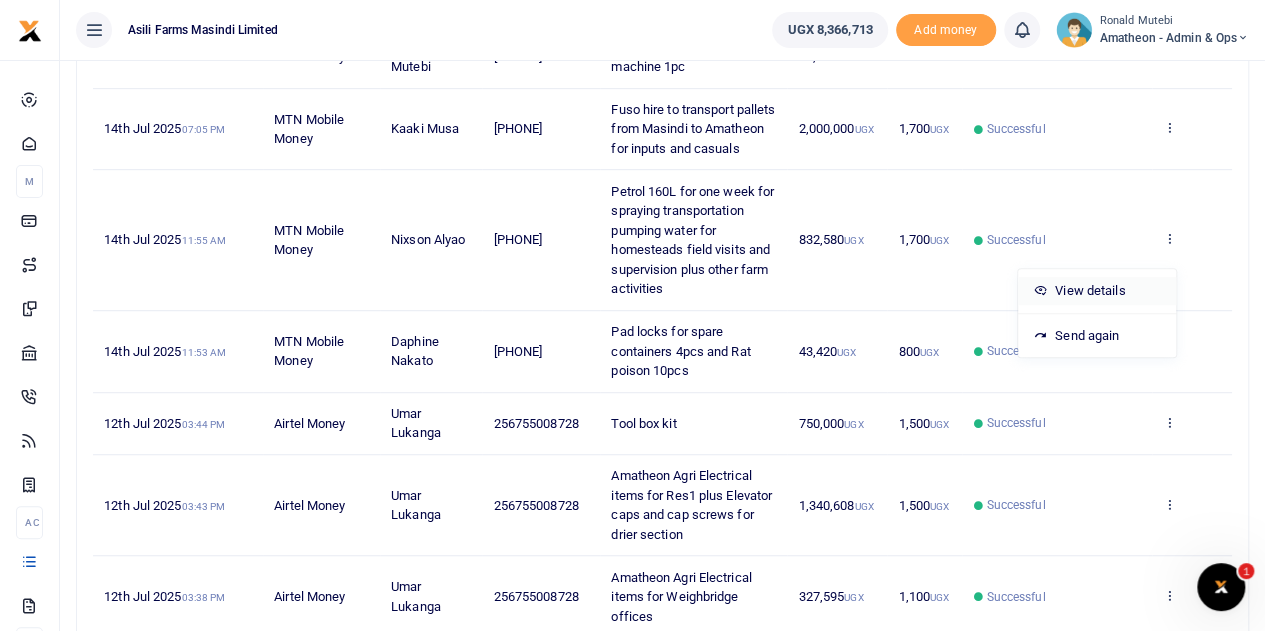 click on "View details" at bounding box center (1097, 291) 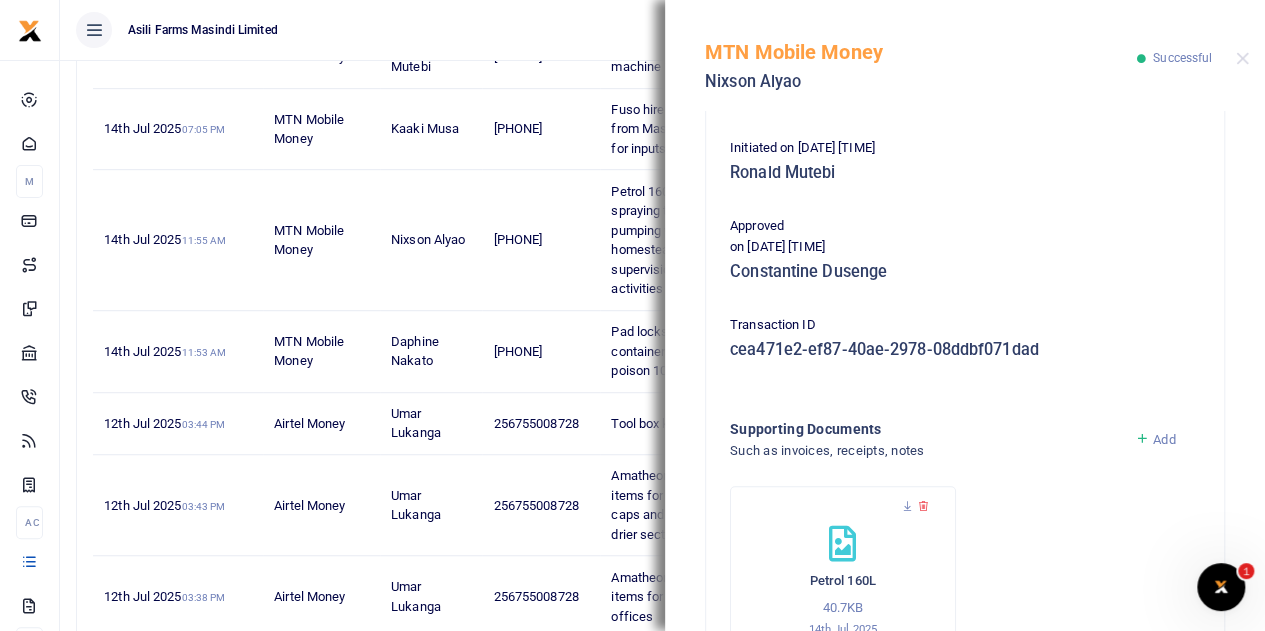 scroll, scrollTop: 633, scrollLeft: 0, axis: vertical 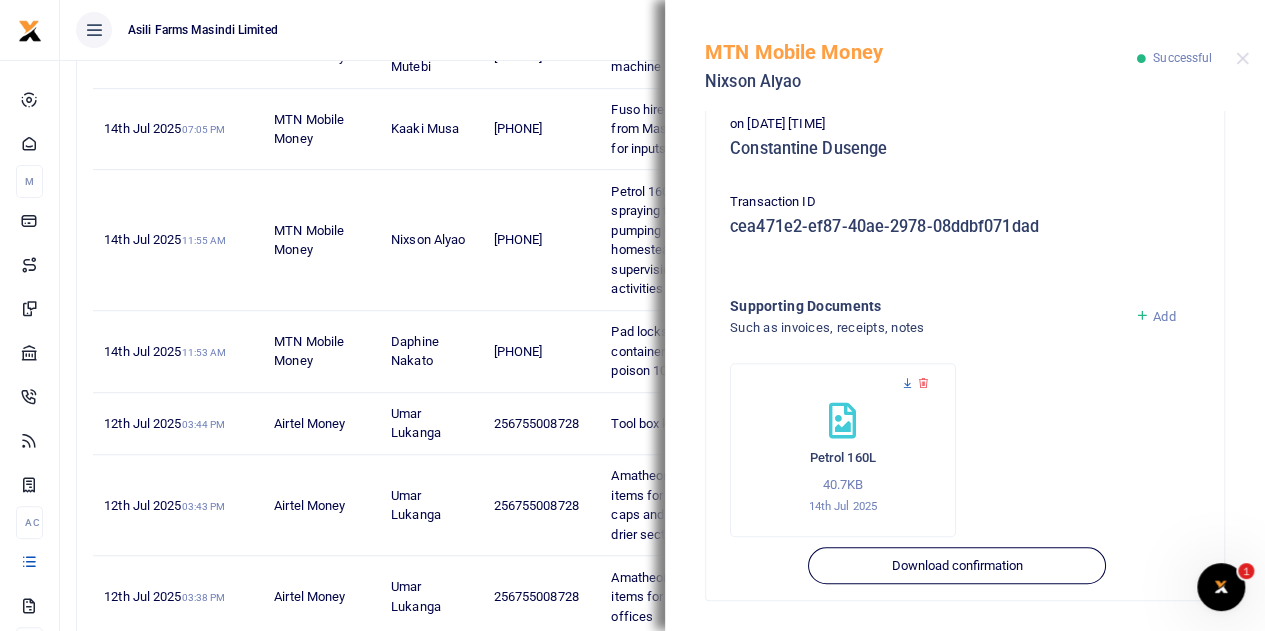 click at bounding box center [907, 383] 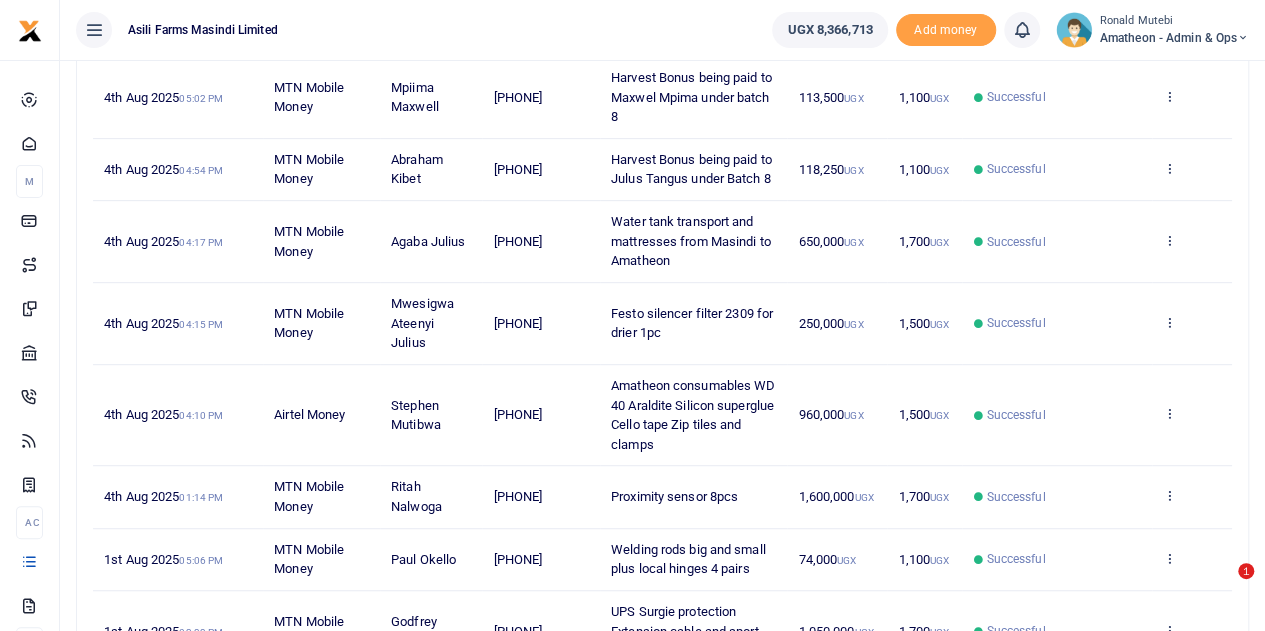 scroll, scrollTop: 692, scrollLeft: 0, axis: vertical 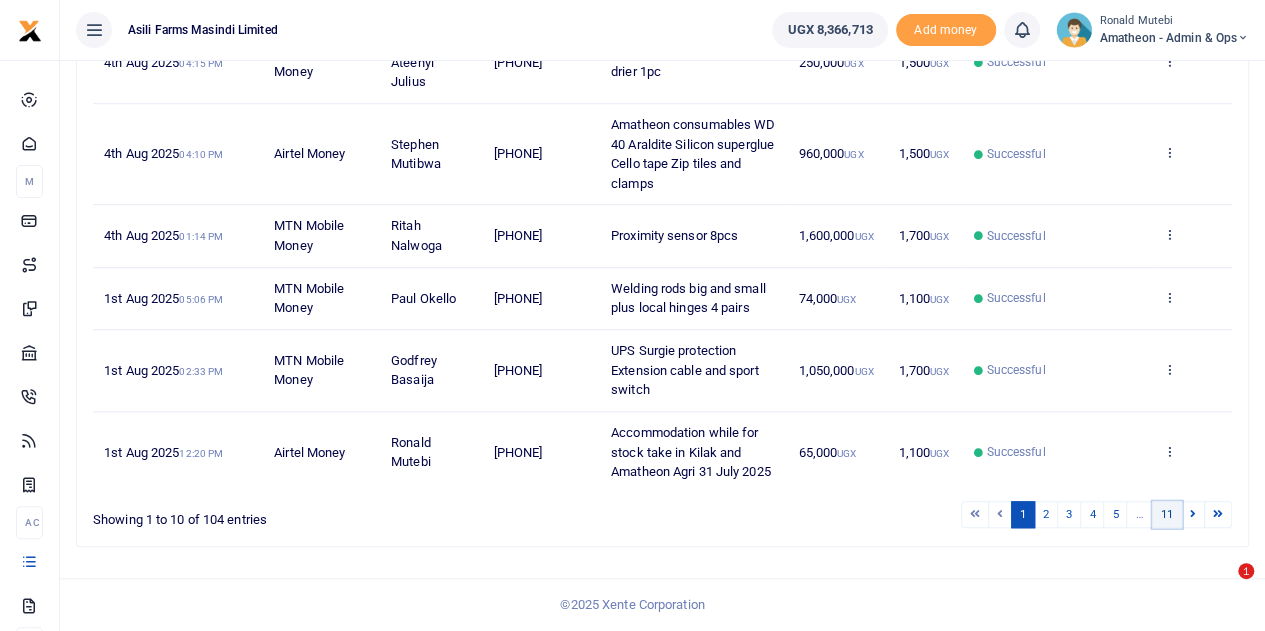 click on "11" at bounding box center (1167, 514) 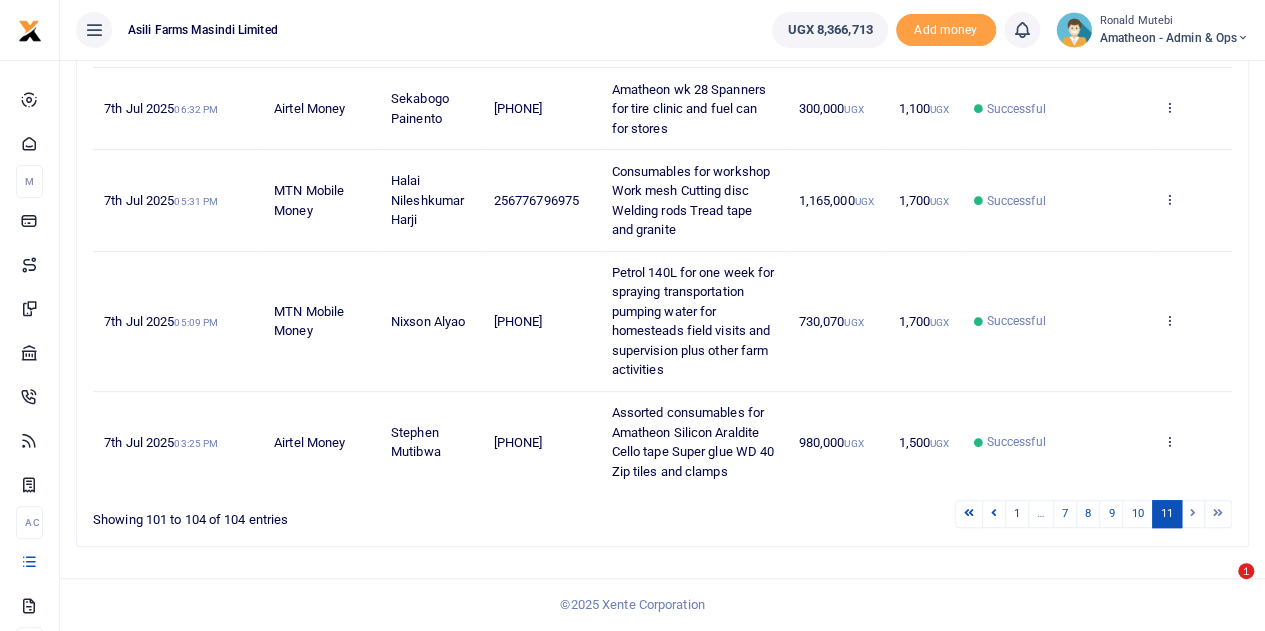 scroll, scrollTop: 300, scrollLeft: 0, axis: vertical 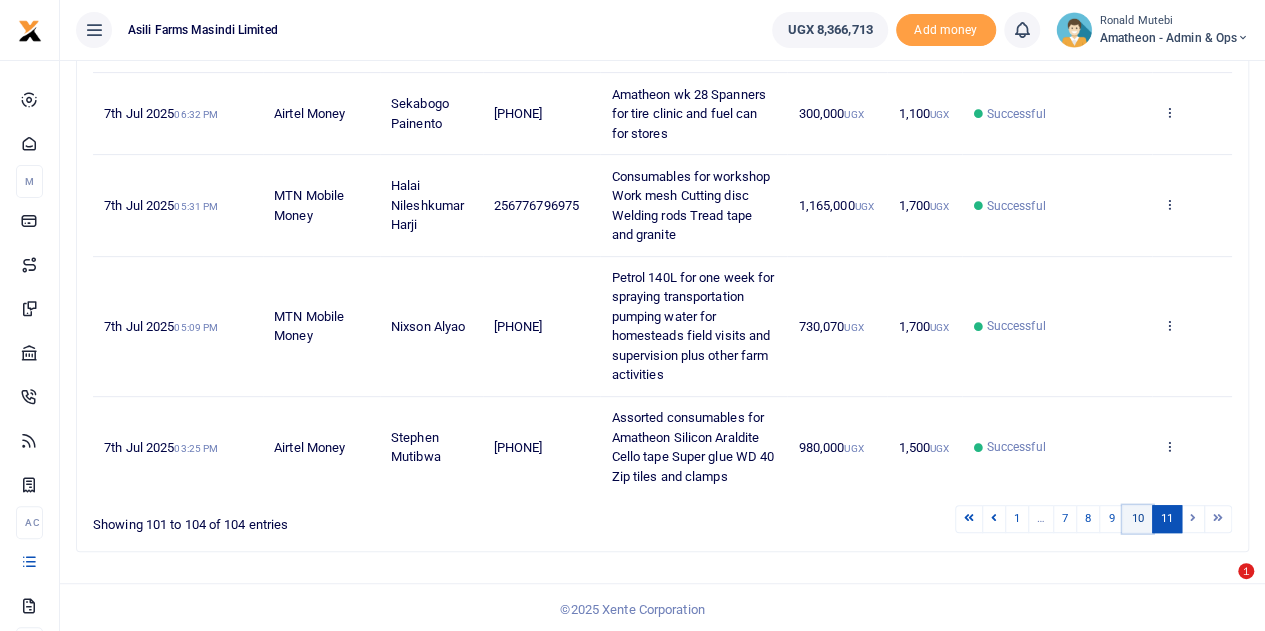 click on "10" at bounding box center [1137, 518] 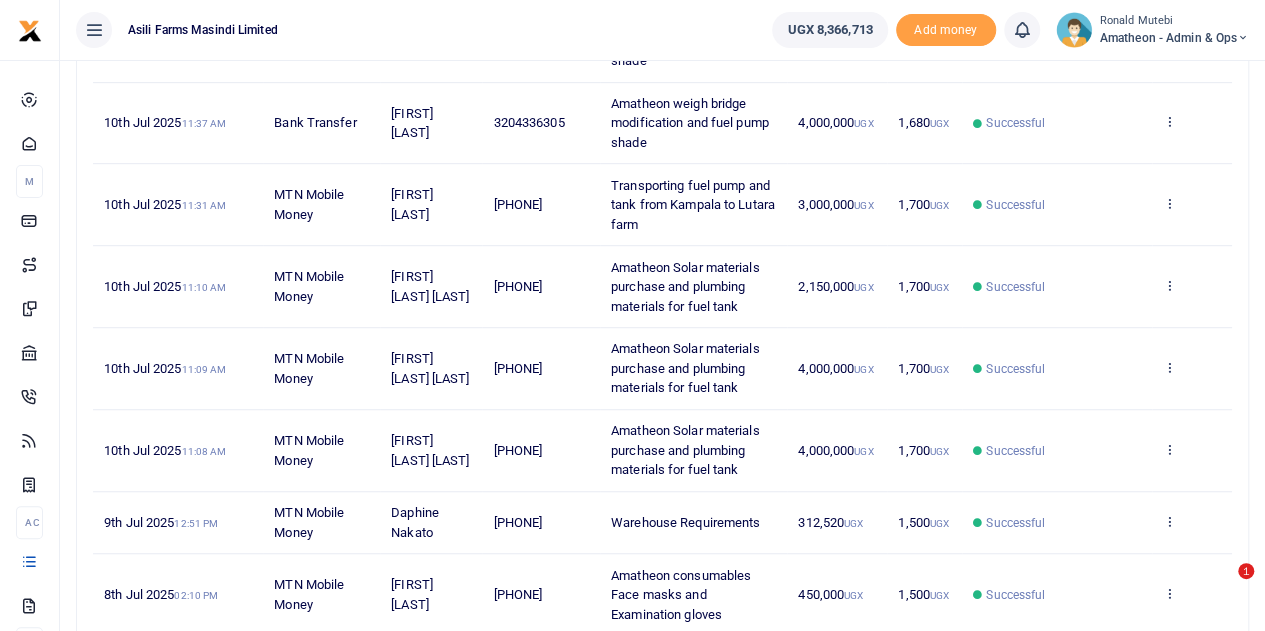 scroll, scrollTop: 672, scrollLeft: 0, axis: vertical 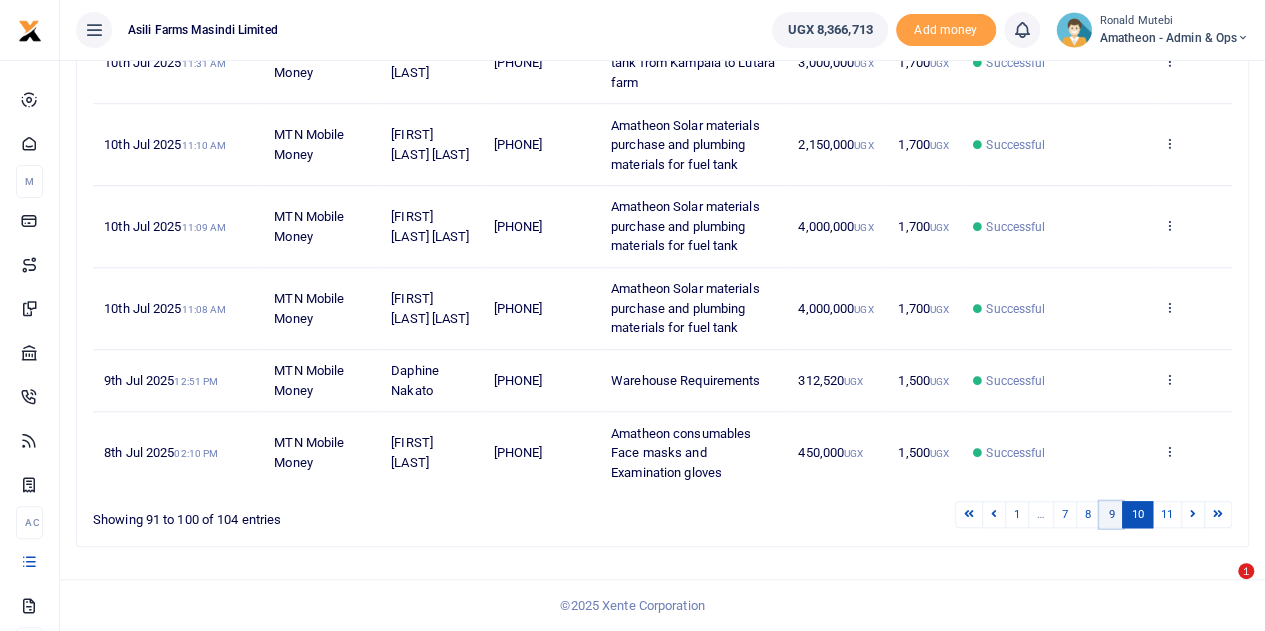click on "9" at bounding box center (1111, 514) 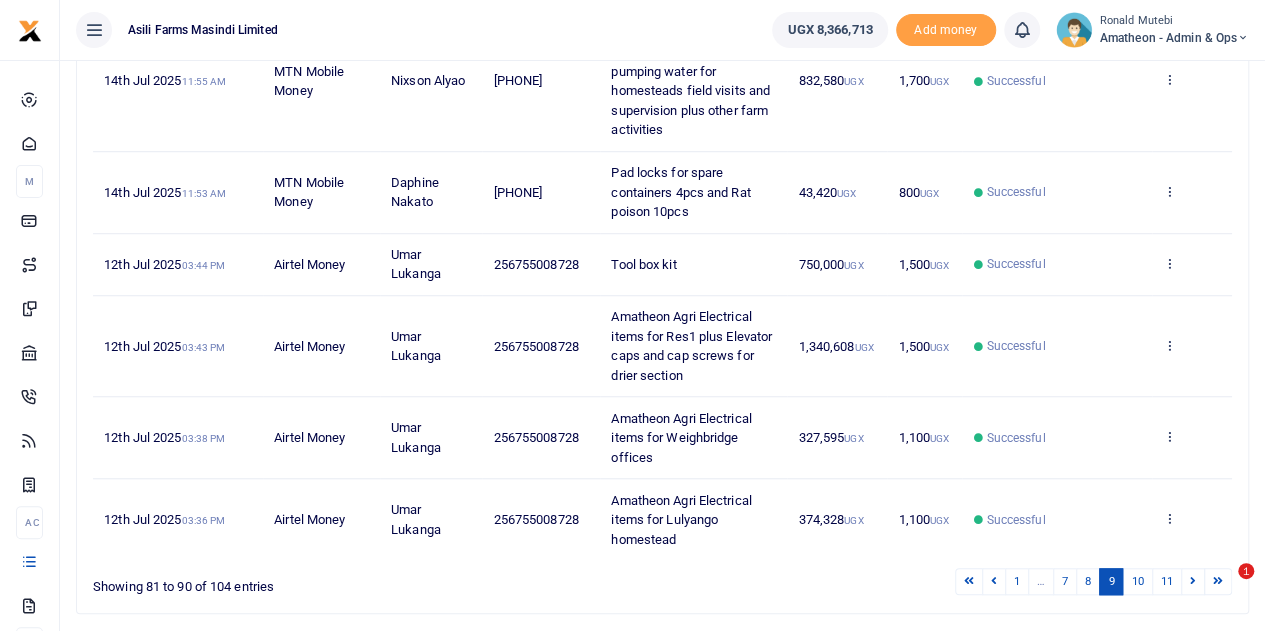 scroll, scrollTop: 672, scrollLeft: 0, axis: vertical 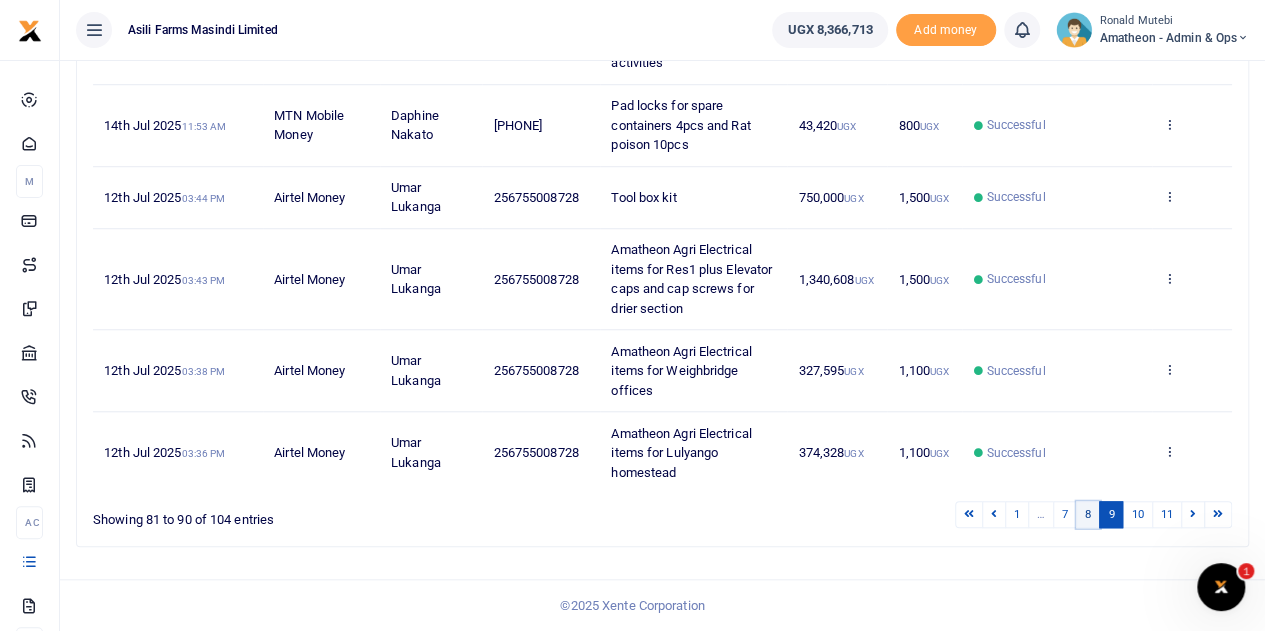 click on "8" at bounding box center (1088, 514) 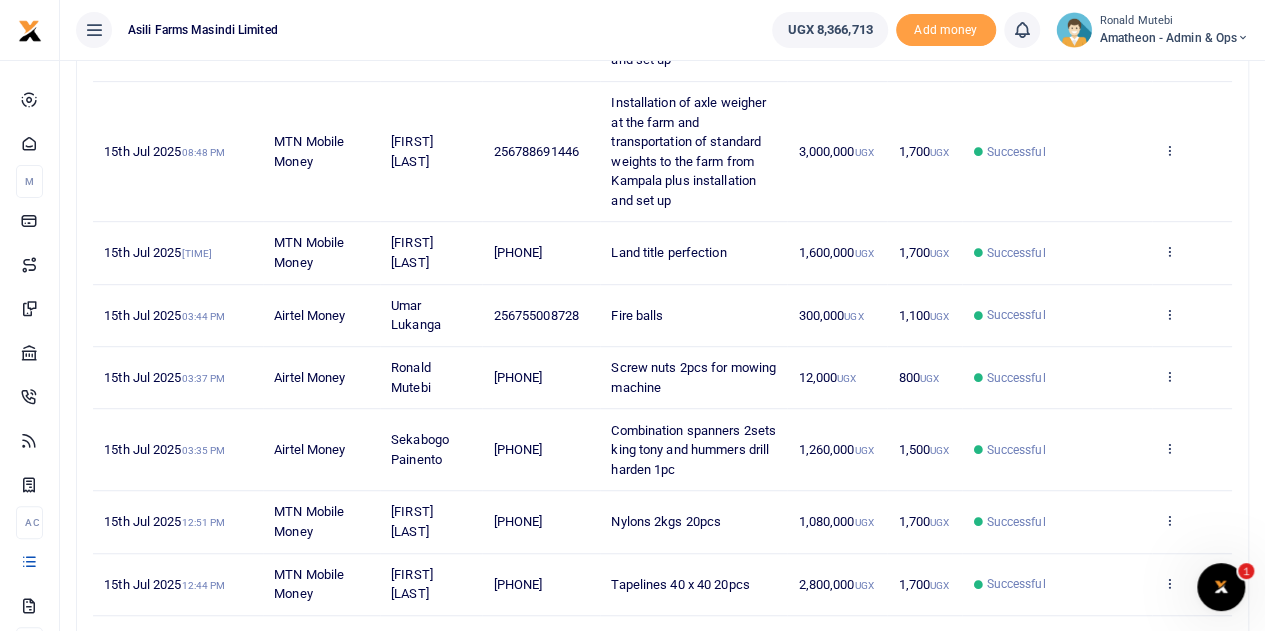 scroll, scrollTop: 672, scrollLeft: 0, axis: vertical 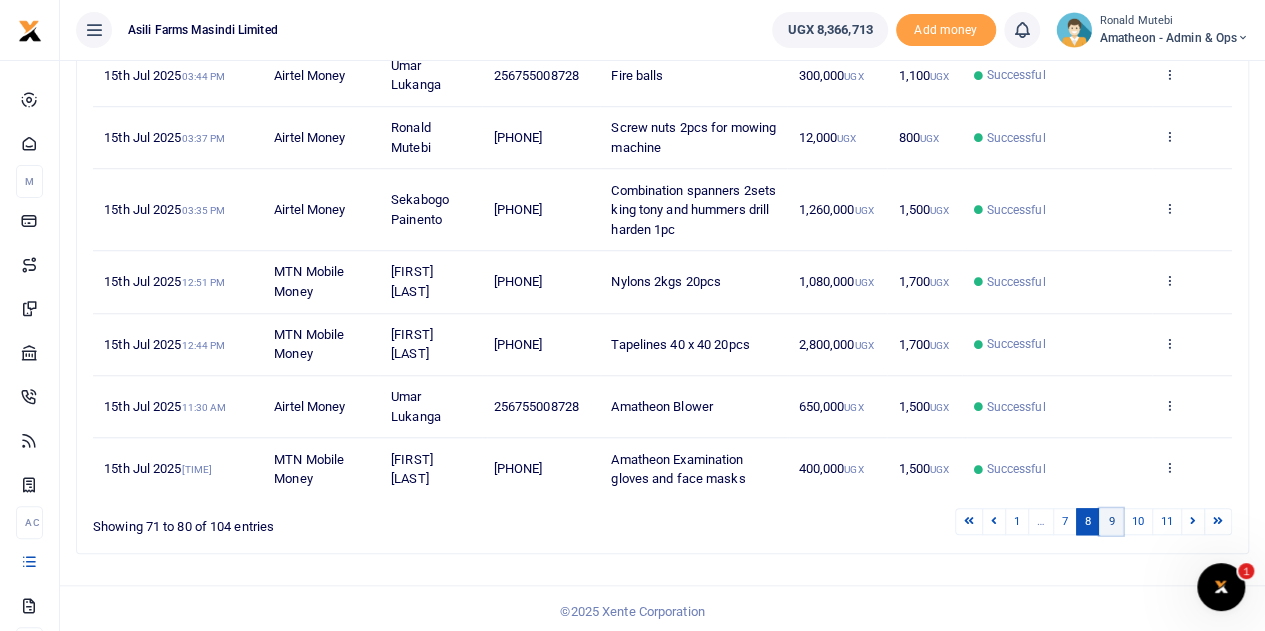 click on "9" at bounding box center (1111, 521) 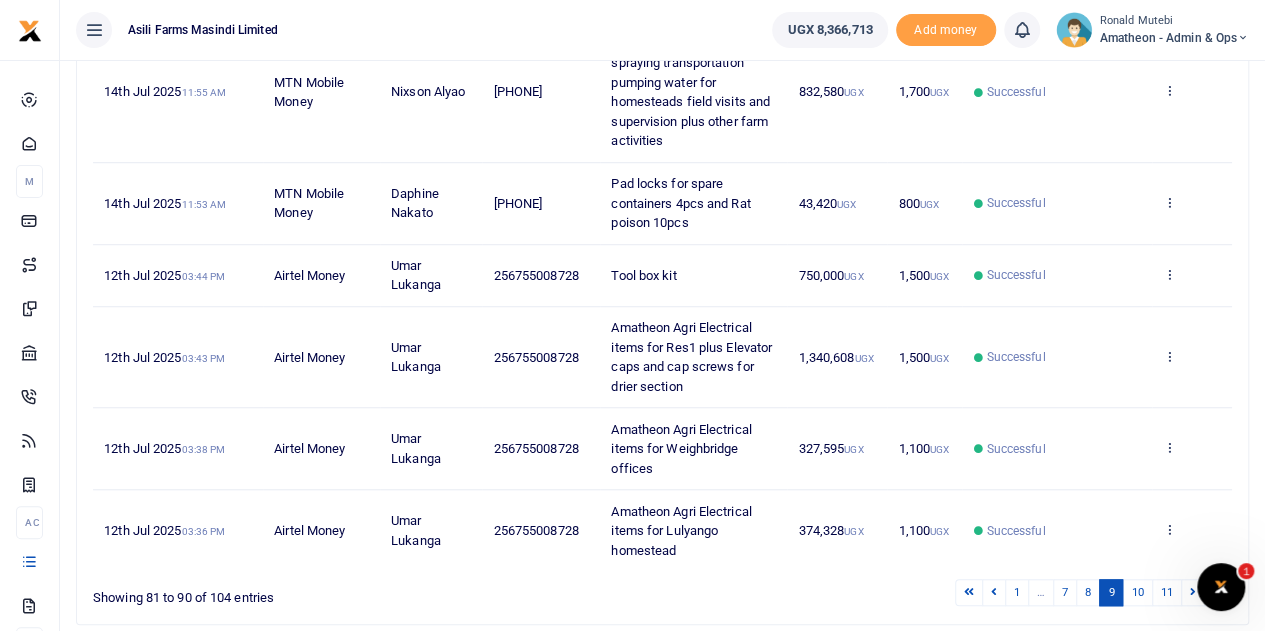 scroll, scrollTop: 712, scrollLeft: 0, axis: vertical 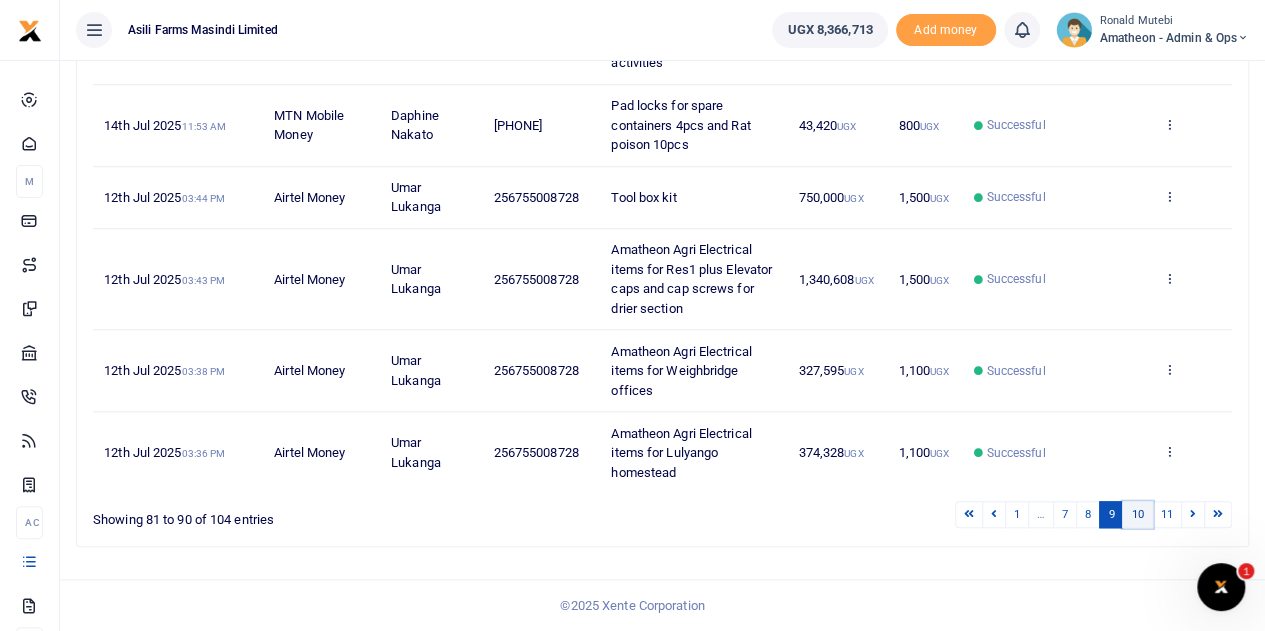 click on "10" at bounding box center (1137, 514) 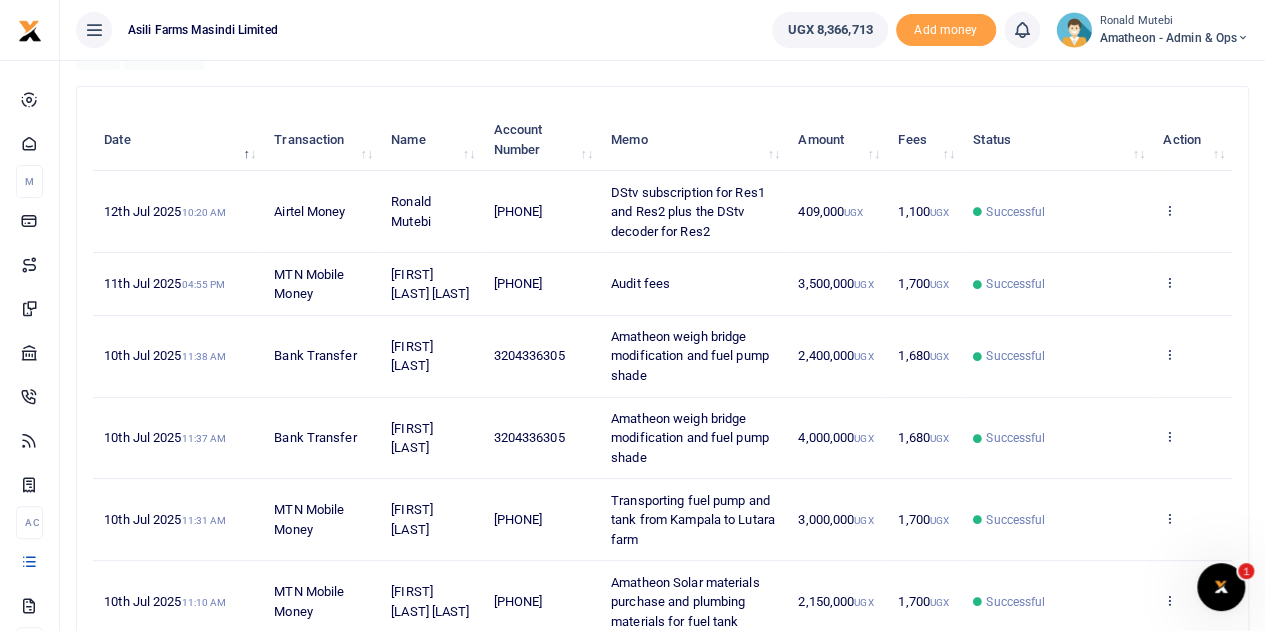 scroll, scrollTop: 172, scrollLeft: 0, axis: vertical 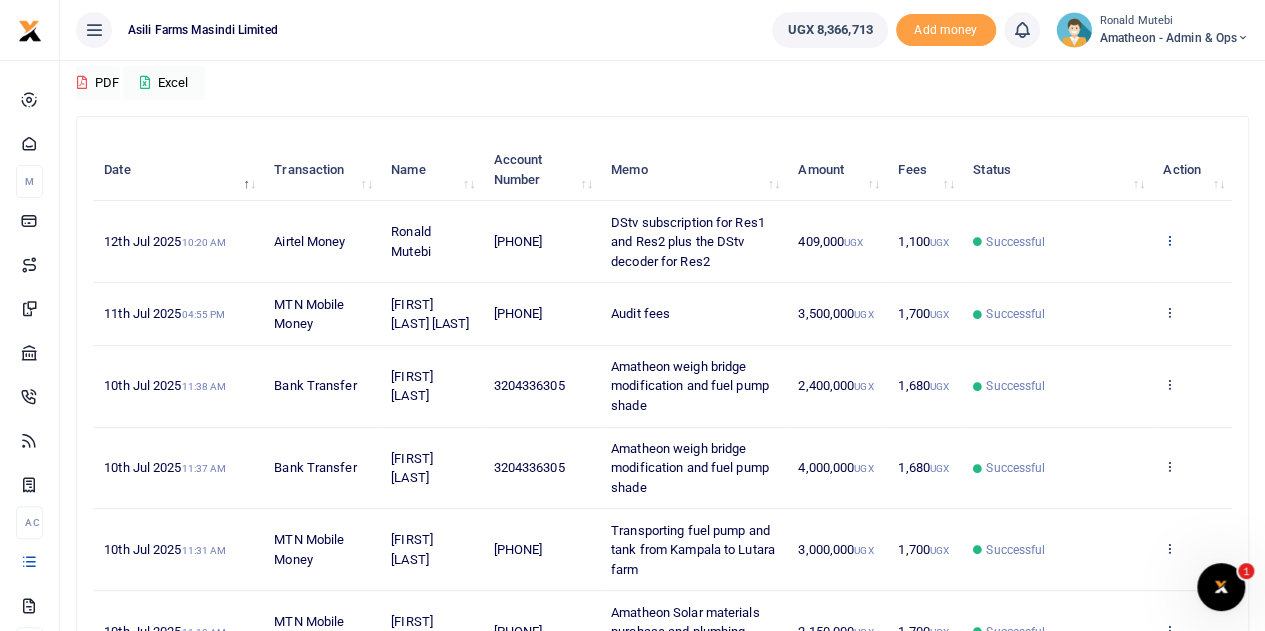 click at bounding box center (1169, 240) 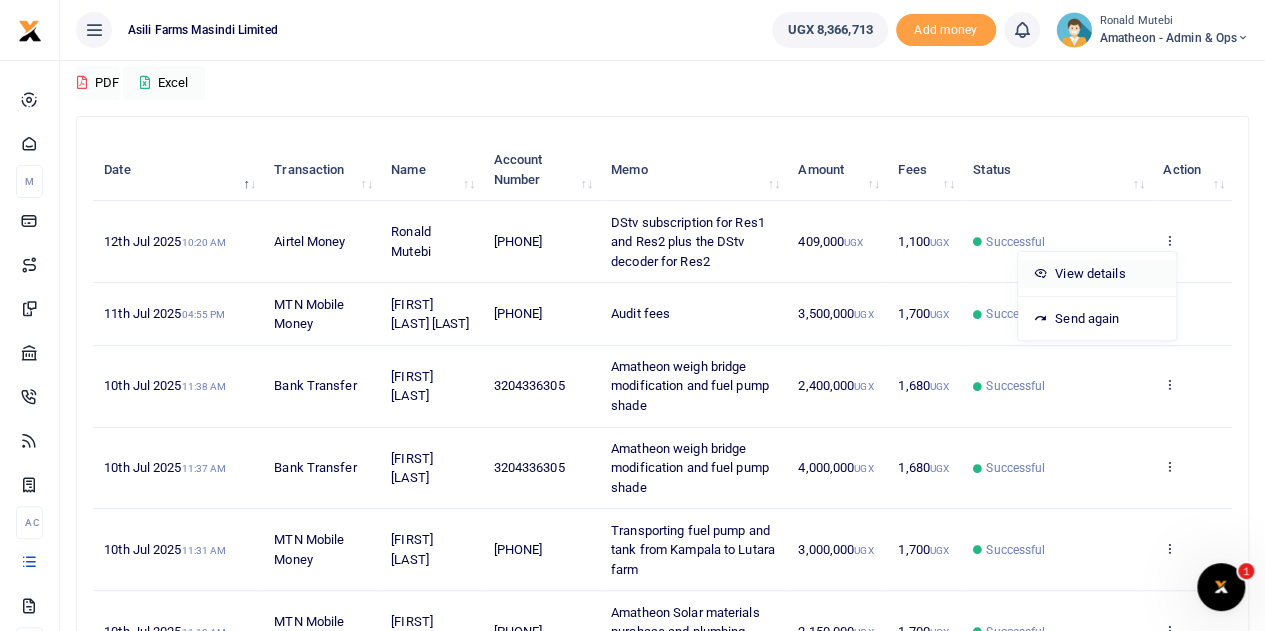 click on "View details" at bounding box center [1097, 274] 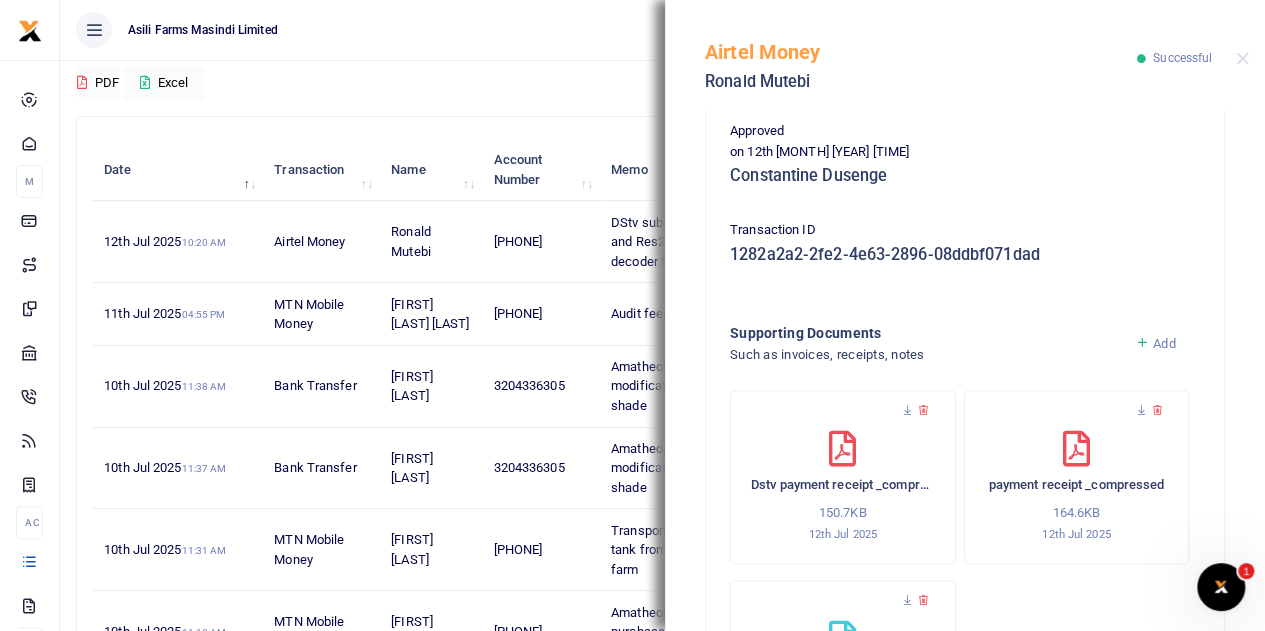 scroll, scrollTop: 803, scrollLeft: 0, axis: vertical 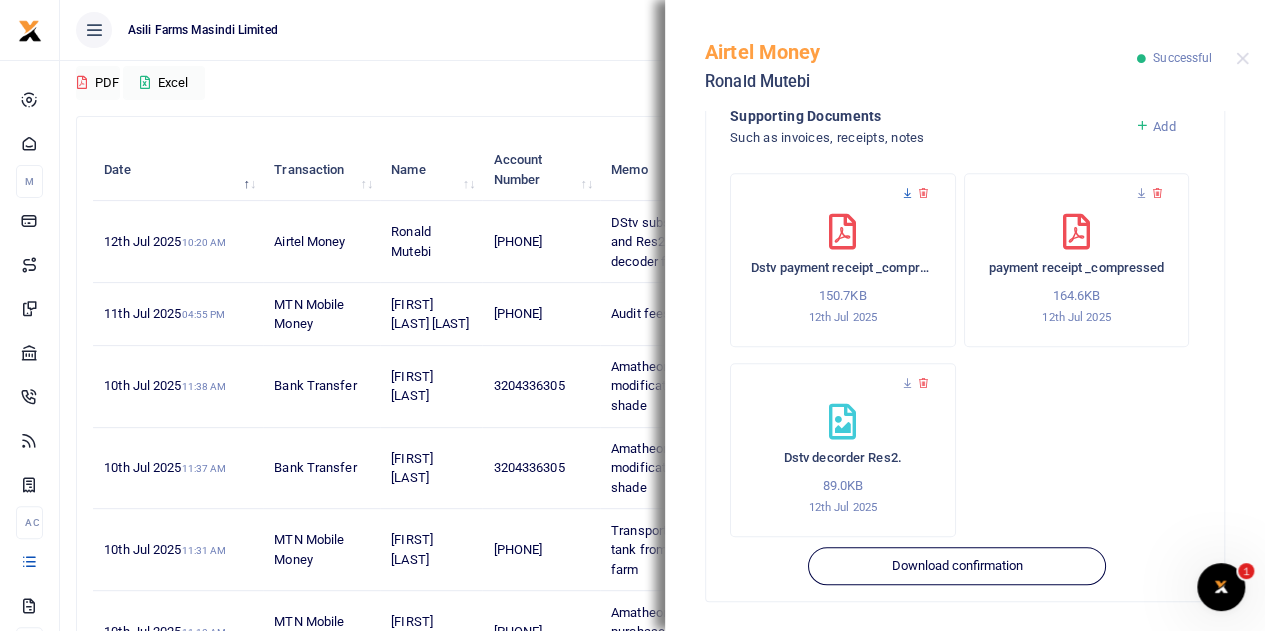 click at bounding box center [907, 193] 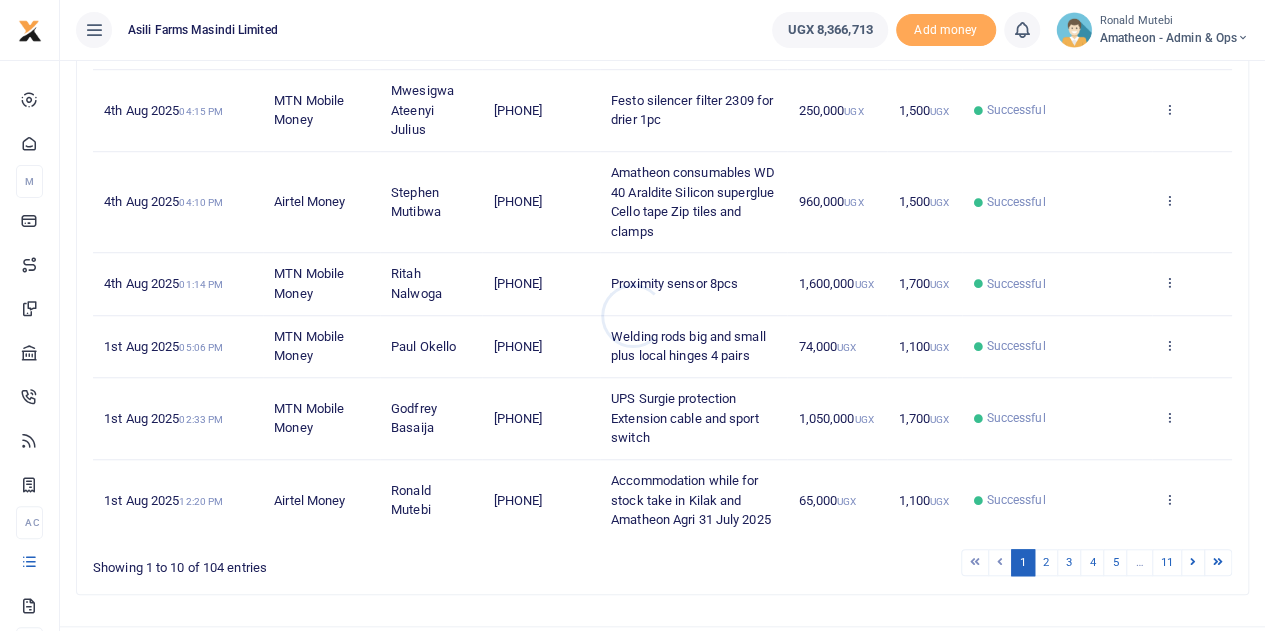 scroll, scrollTop: 692, scrollLeft: 0, axis: vertical 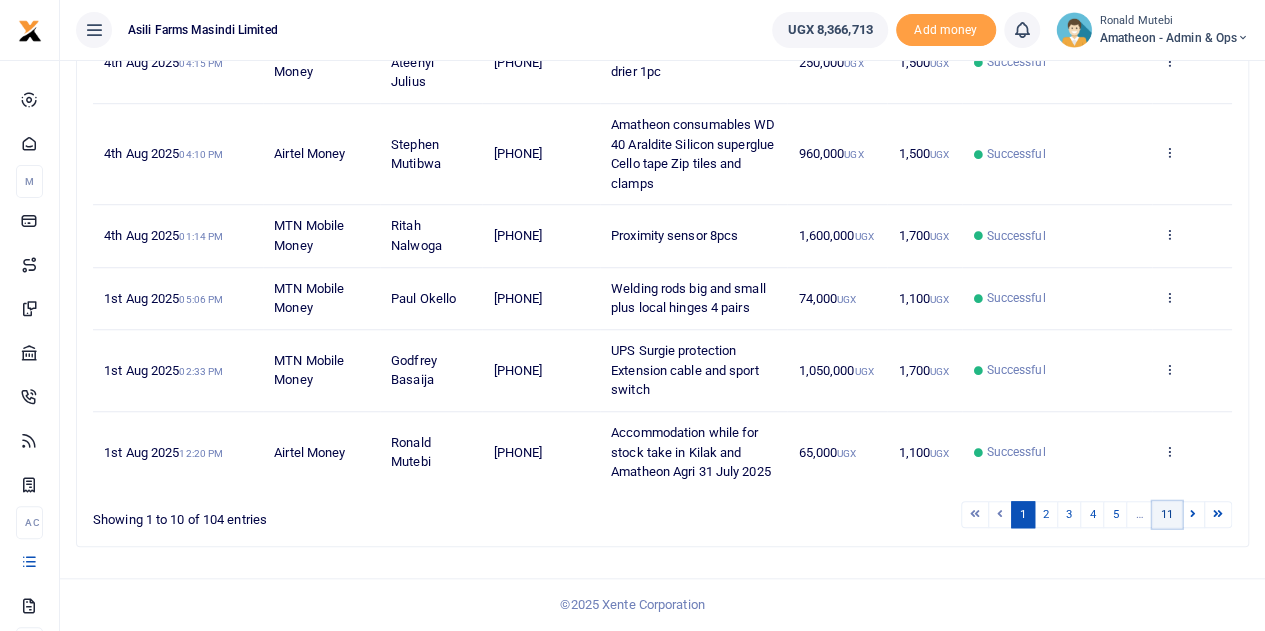 click on "11" at bounding box center (1167, 514) 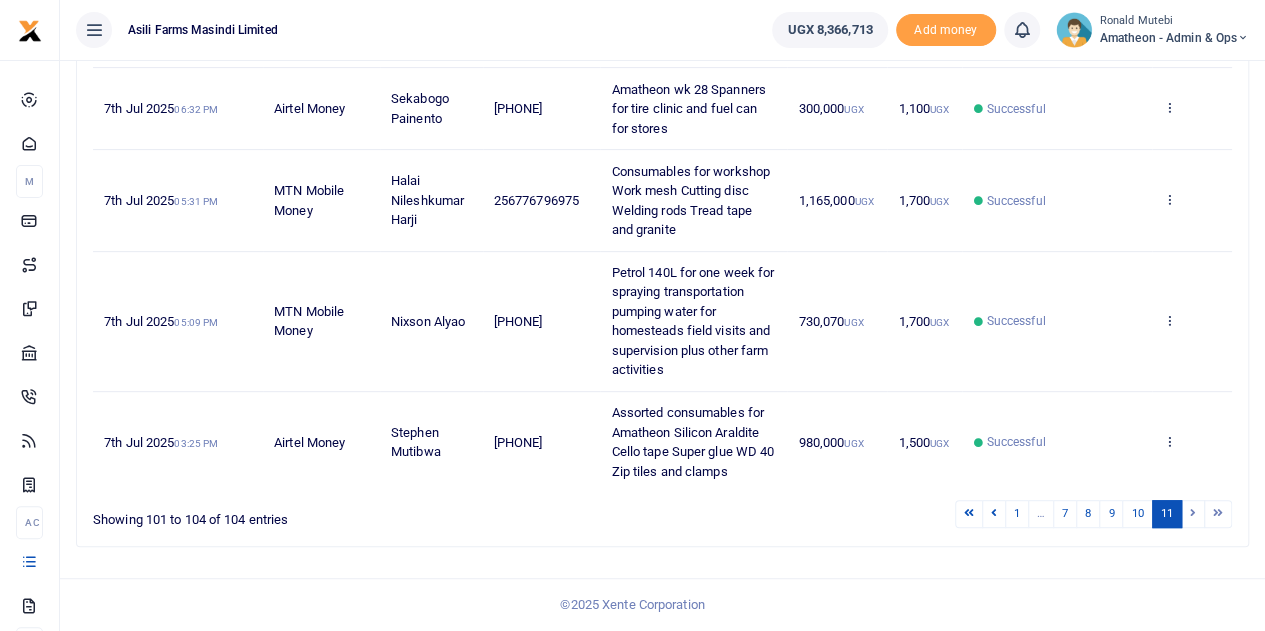 scroll, scrollTop: 300, scrollLeft: 0, axis: vertical 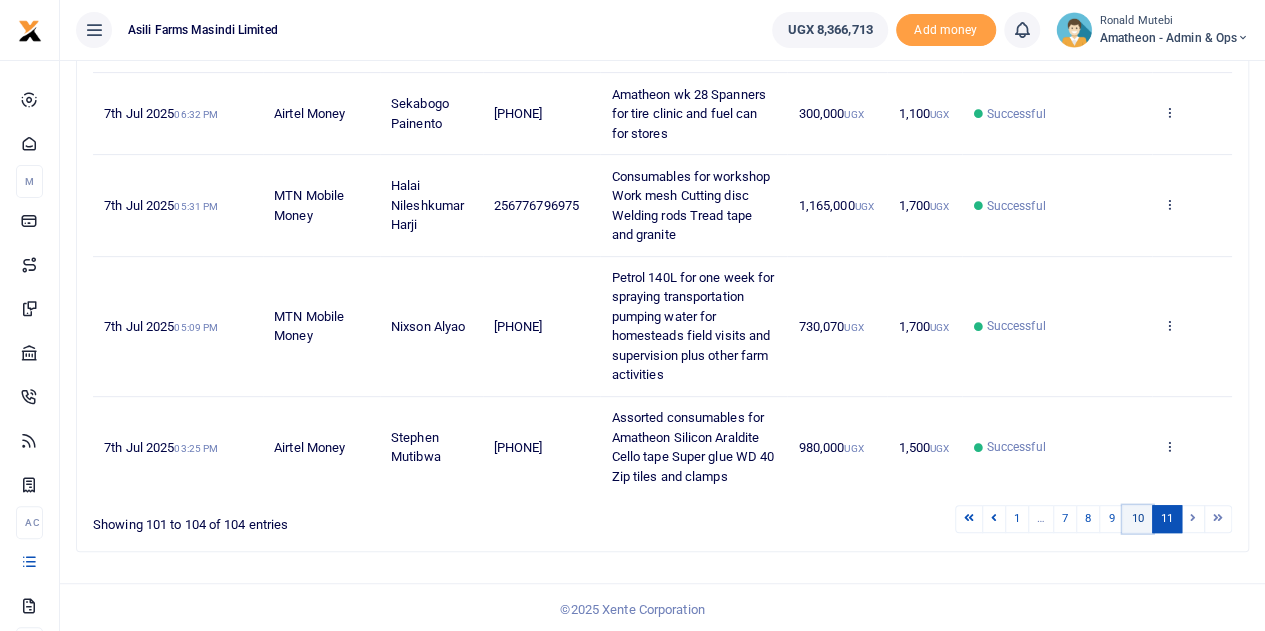 click on "10" at bounding box center (1137, 518) 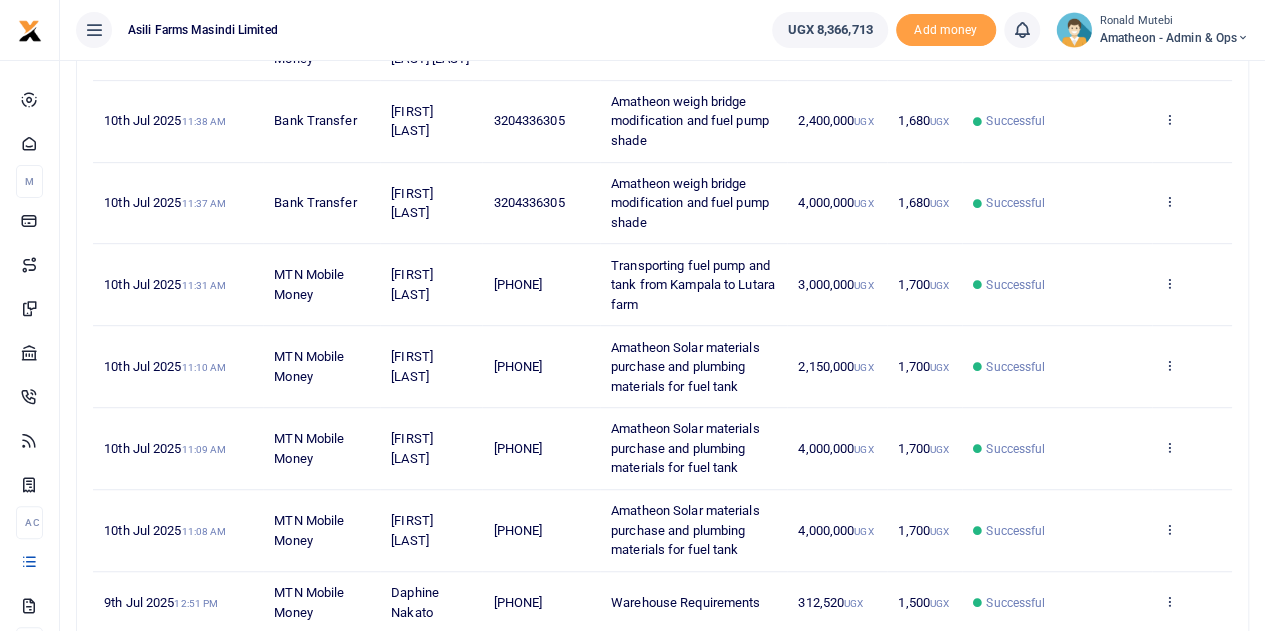 scroll, scrollTop: 172, scrollLeft: 0, axis: vertical 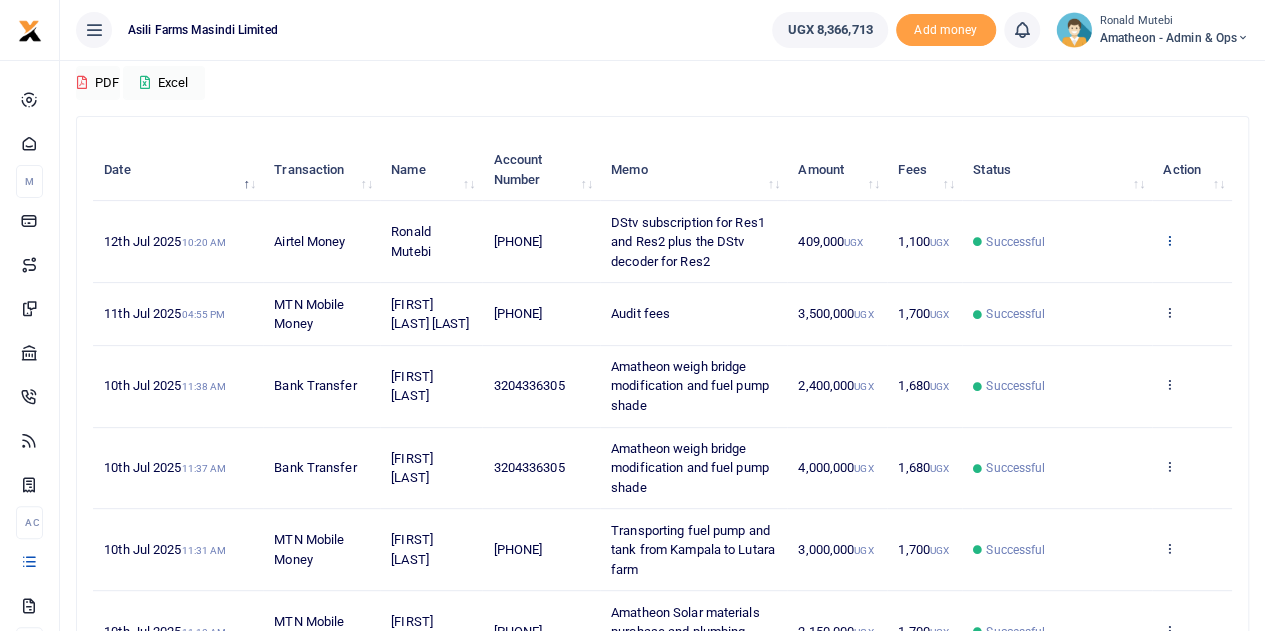 click at bounding box center (1169, 240) 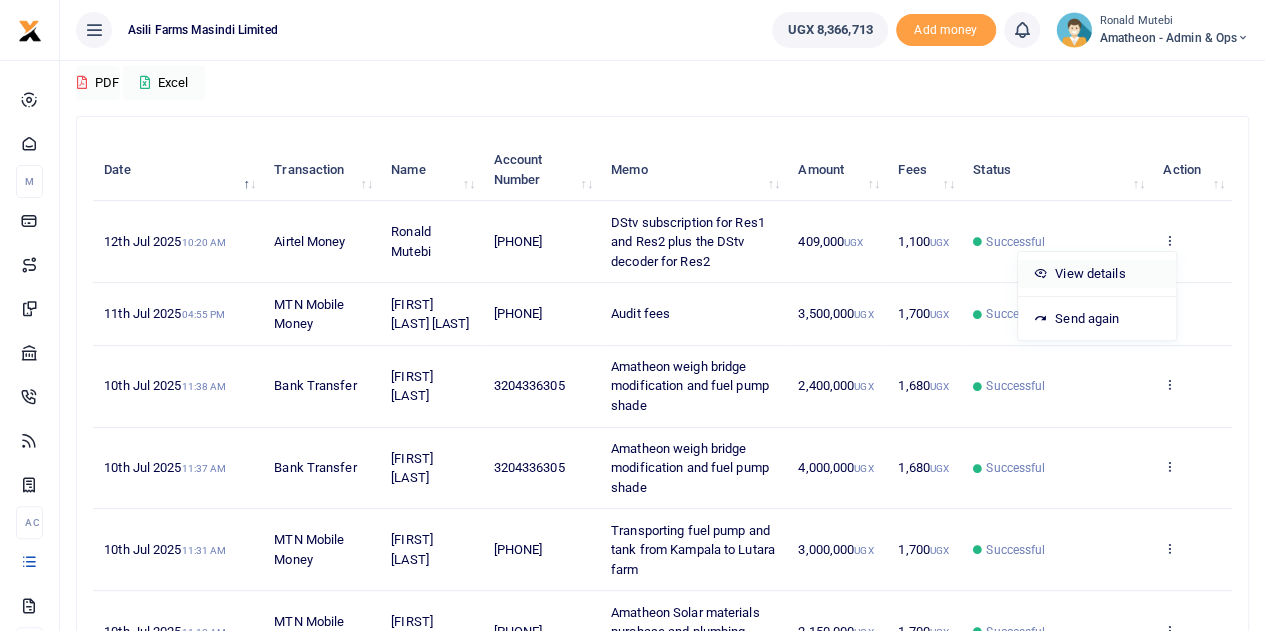 click on "View details" at bounding box center (1097, 274) 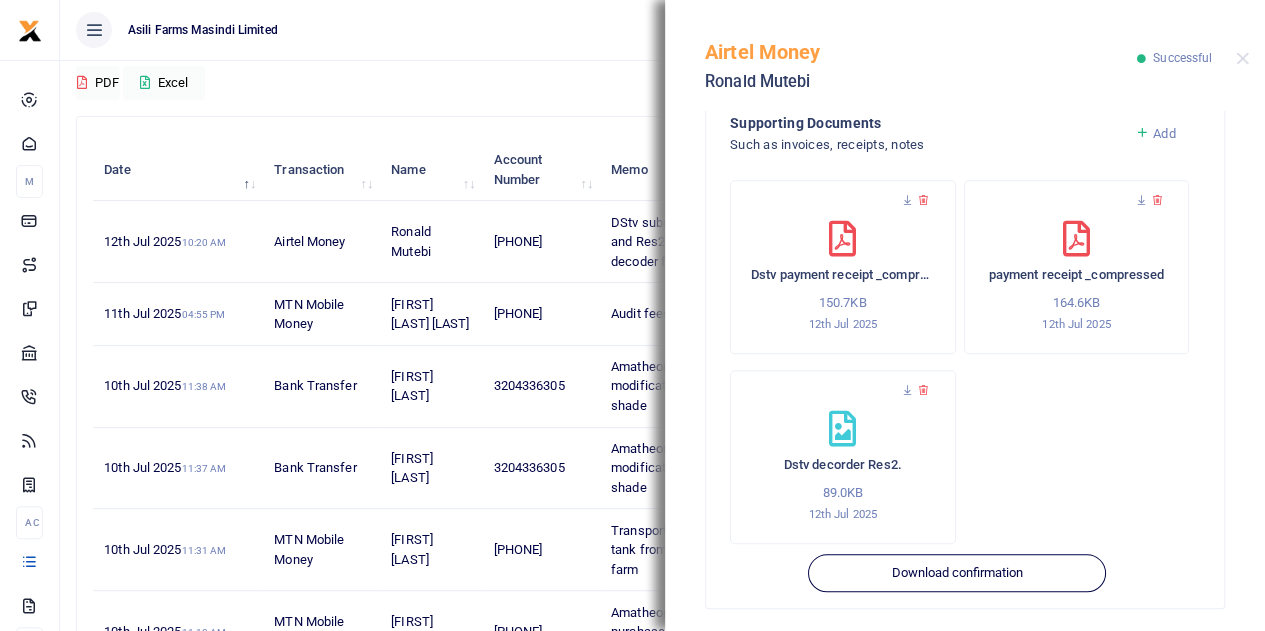 scroll, scrollTop: 803, scrollLeft: 0, axis: vertical 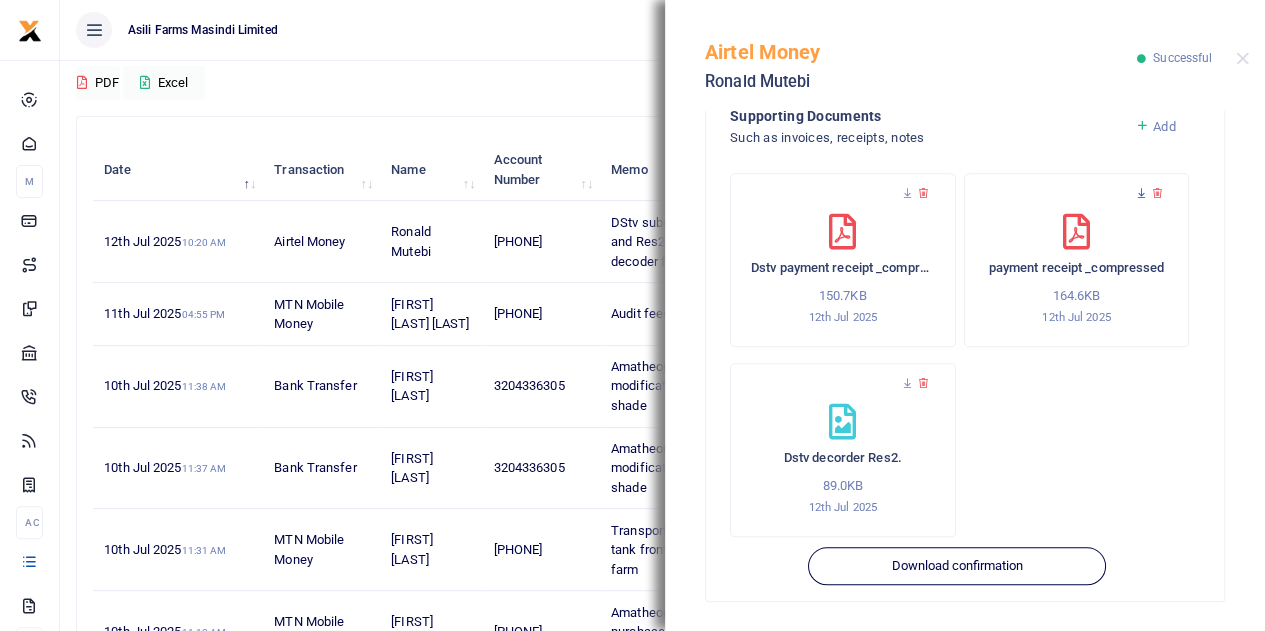 click at bounding box center [1141, 193] 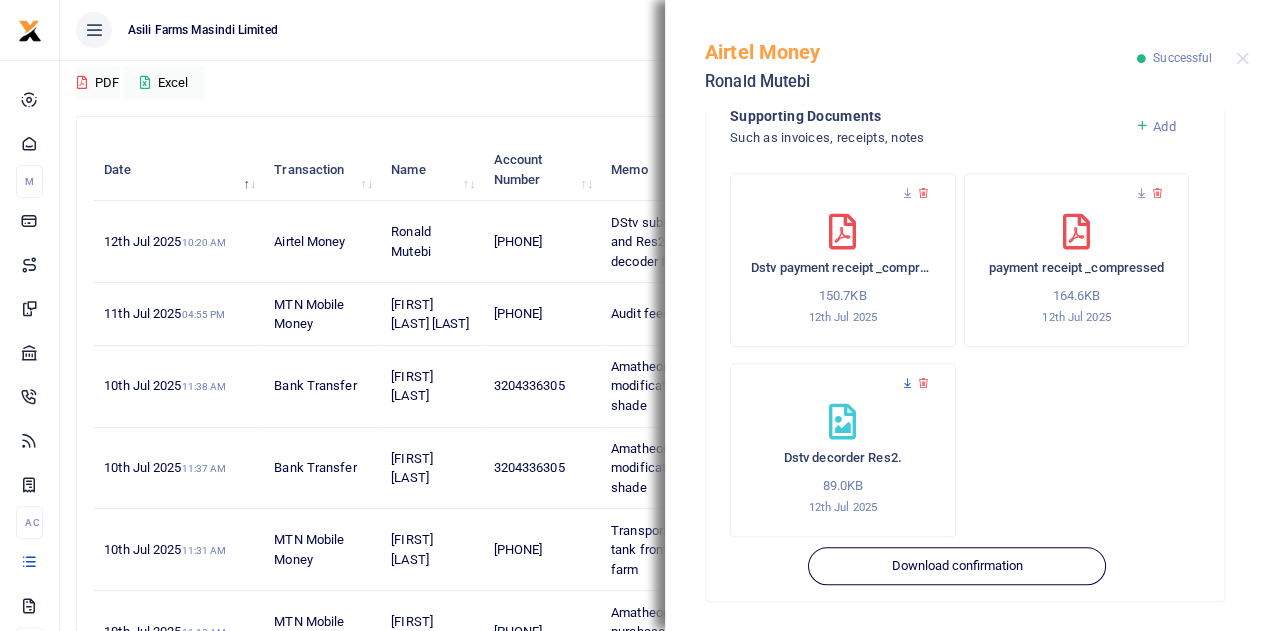 click at bounding box center (907, 383) 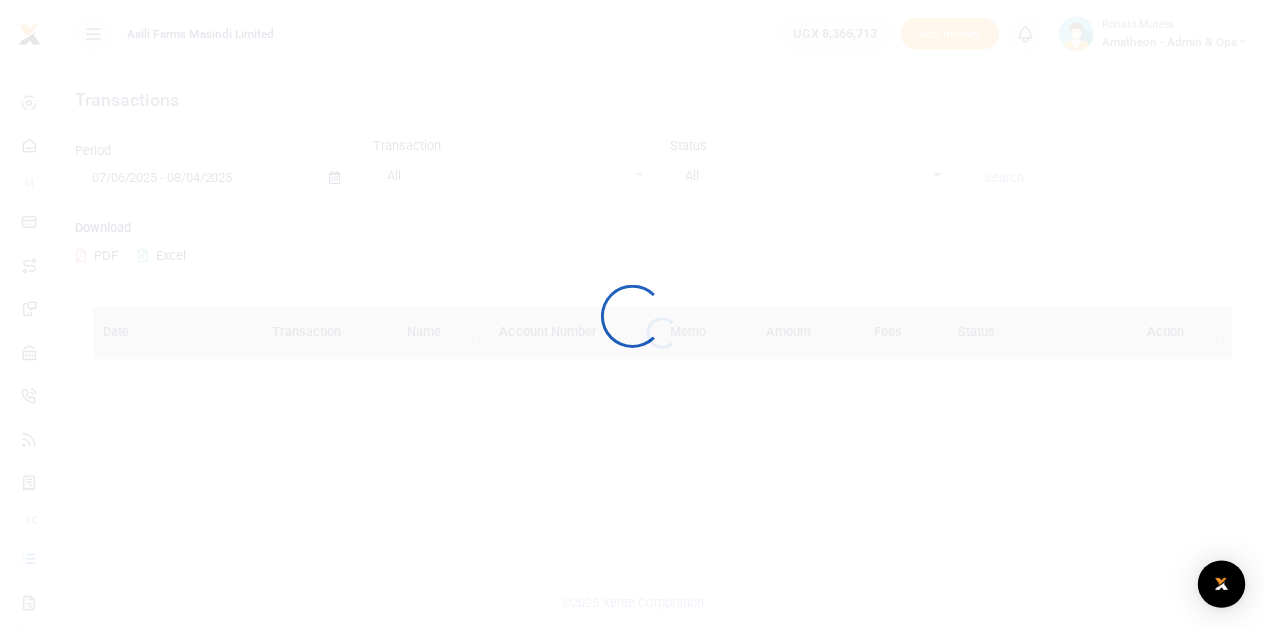 scroll, scrollTop: 0, scrollLeft: 0, axis: both 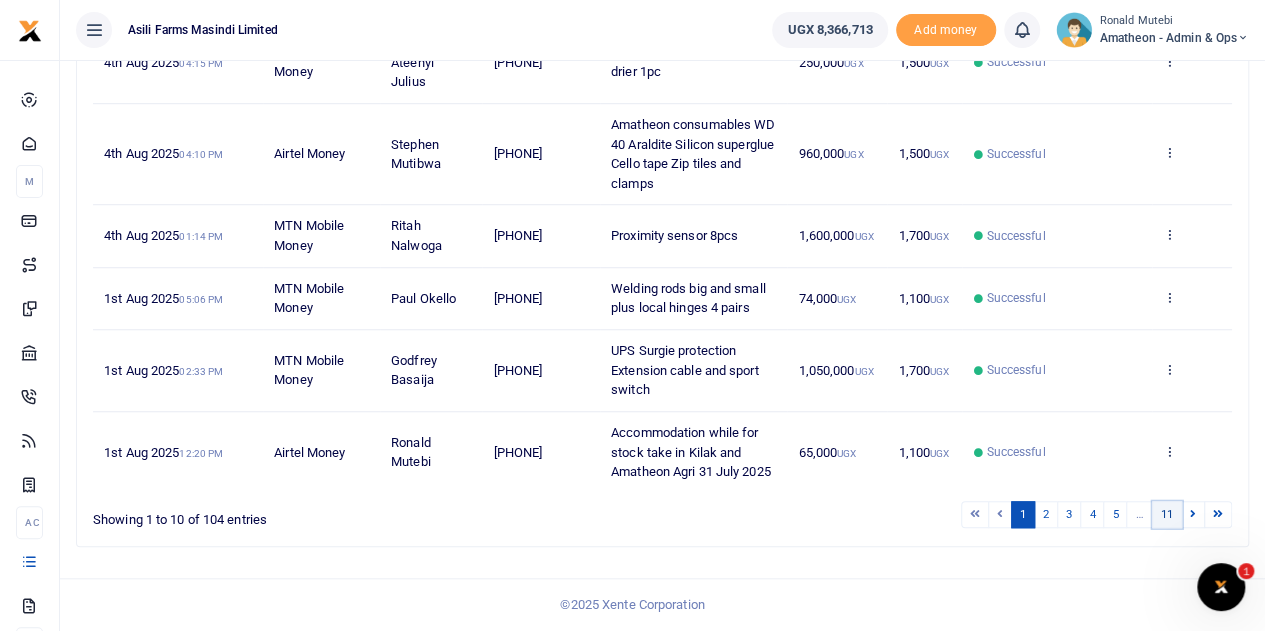 click on "11" at bounding box center [1167, 514] 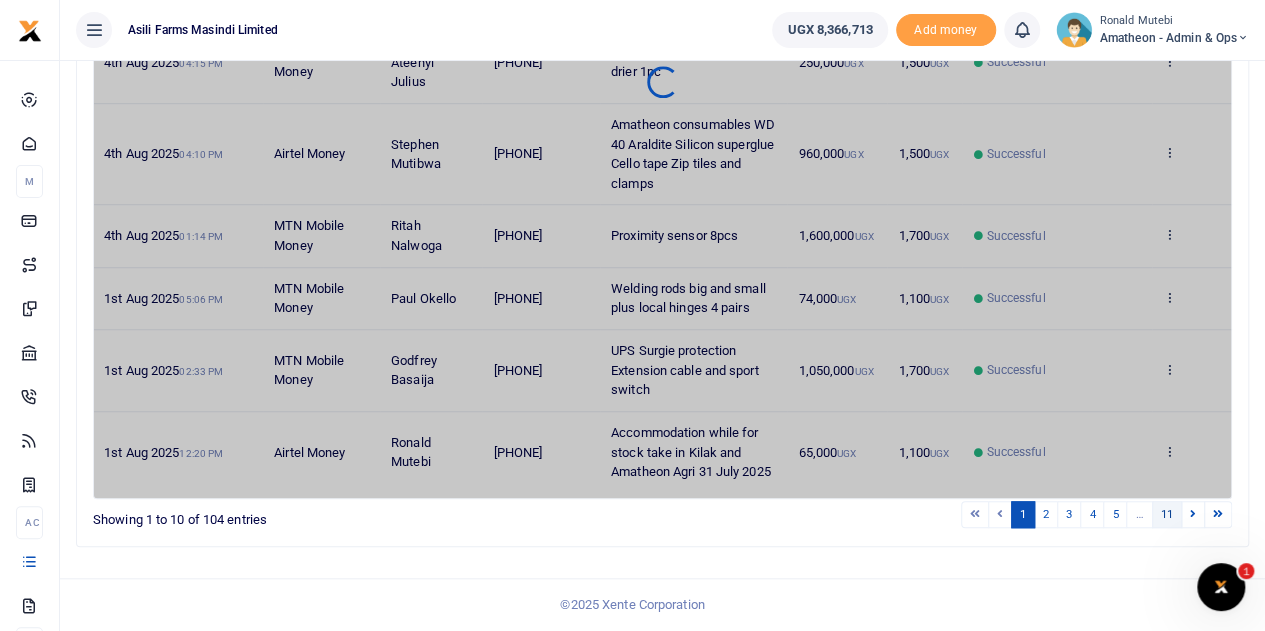 scroll, scrollTop: 300, scrollLeft: 0, axis: vertical 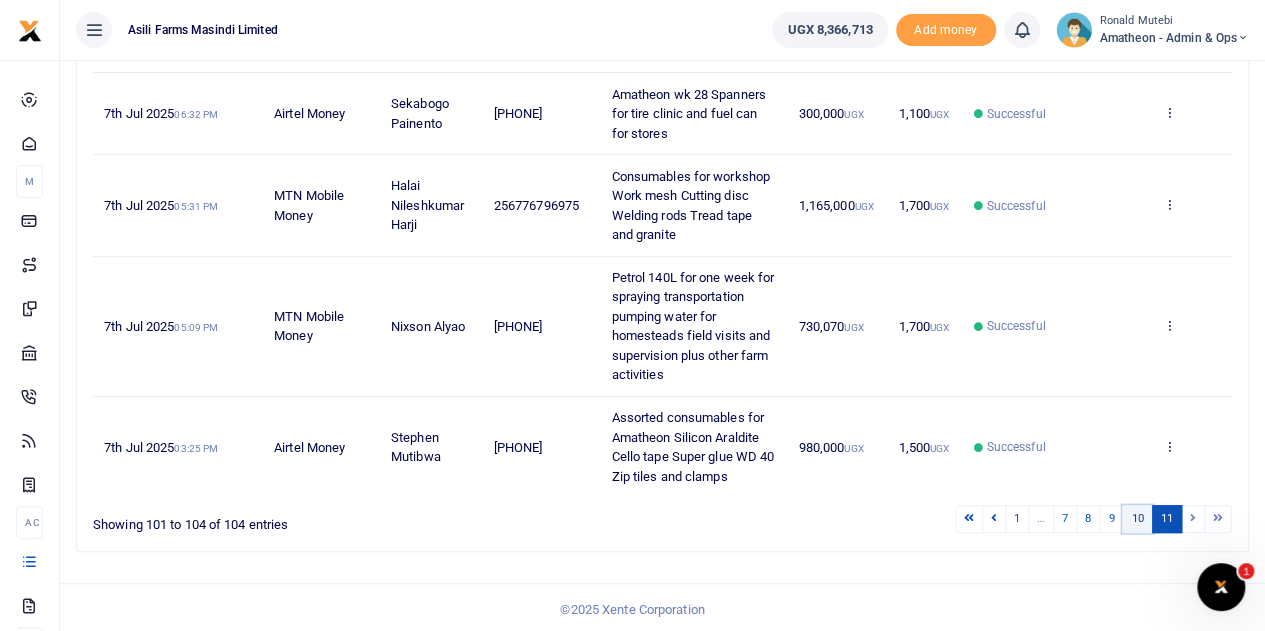 click on "10" at bounding box center [1137, 518] 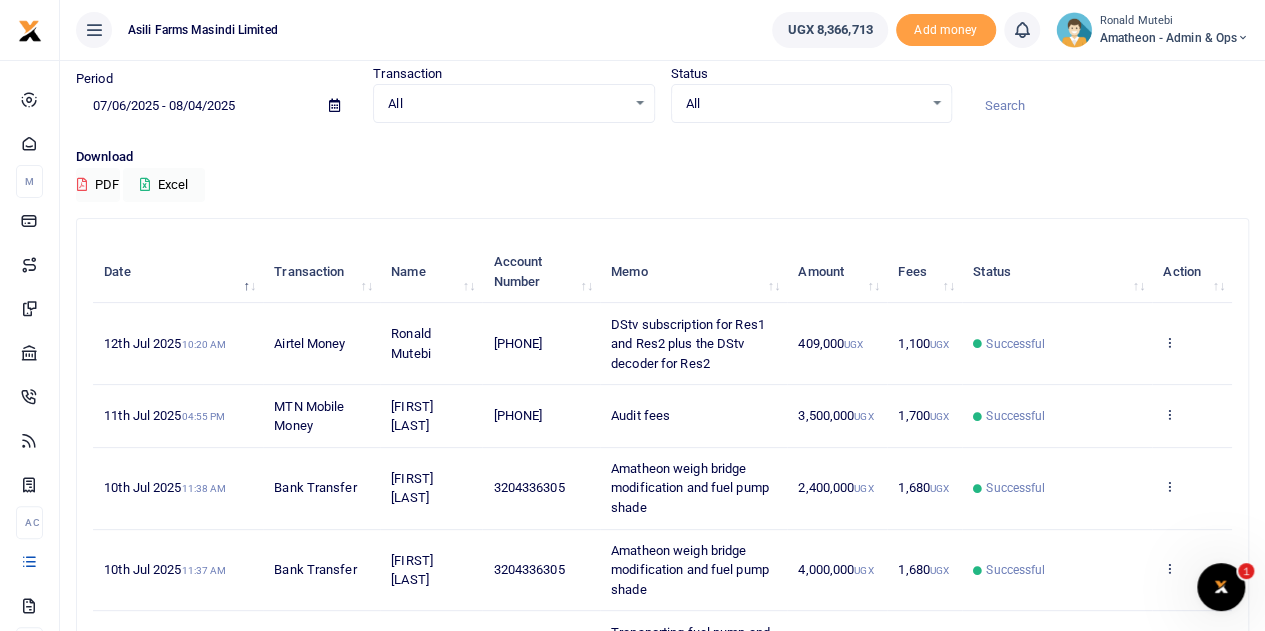 scroll, scrollTop: 100, scrollLeft: 0, axis: vertical 